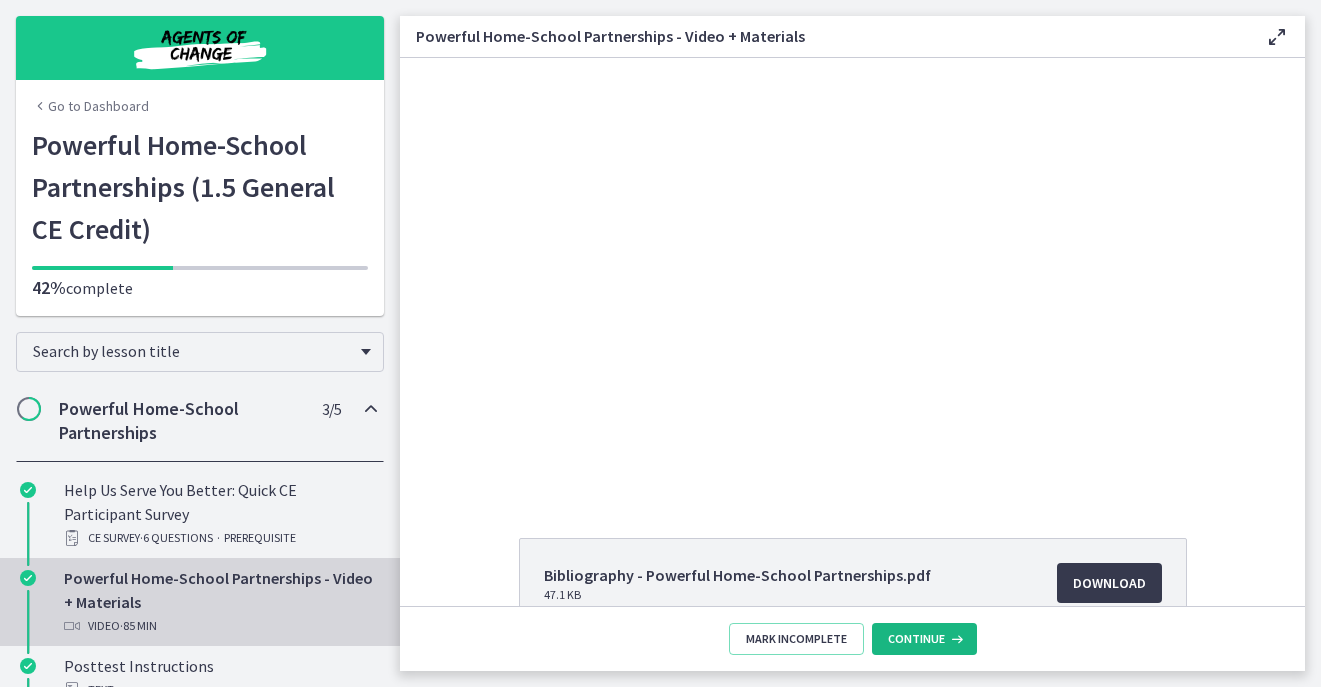 scroll, scrollTop: 0, scrollLeft: 0, axis: both 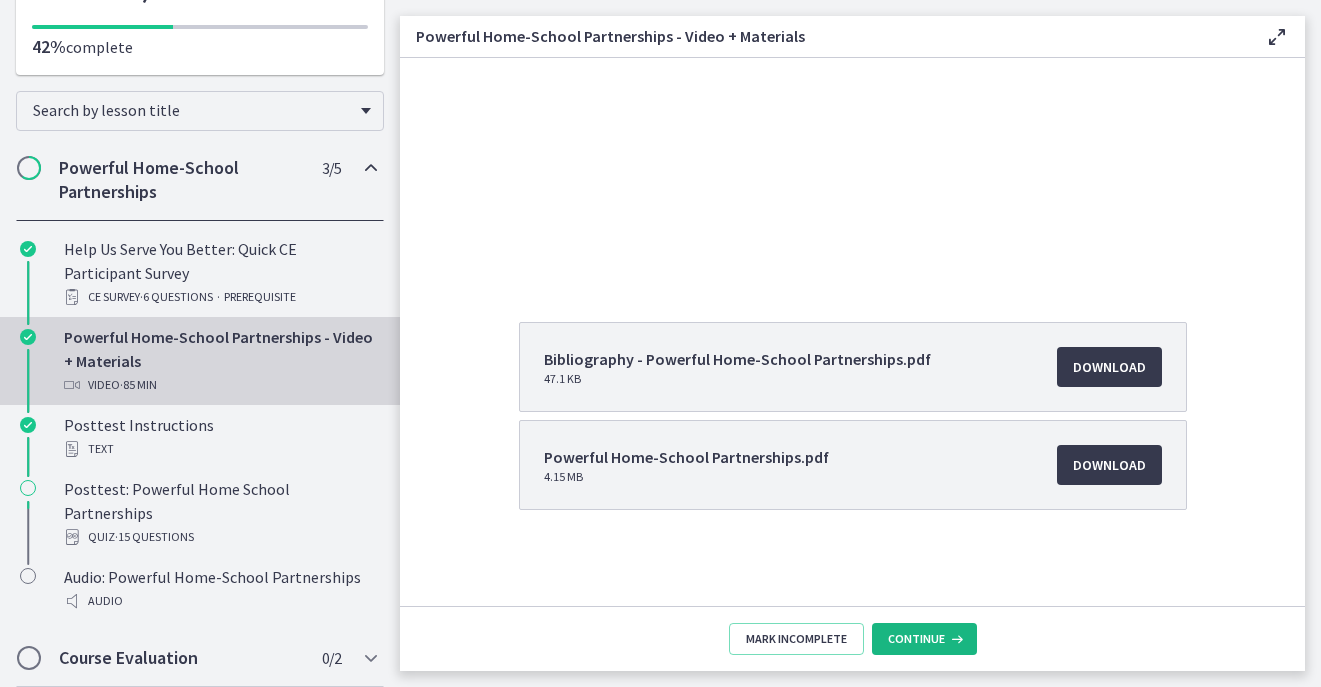 click on "Continue" at bounding box center (924, 639) 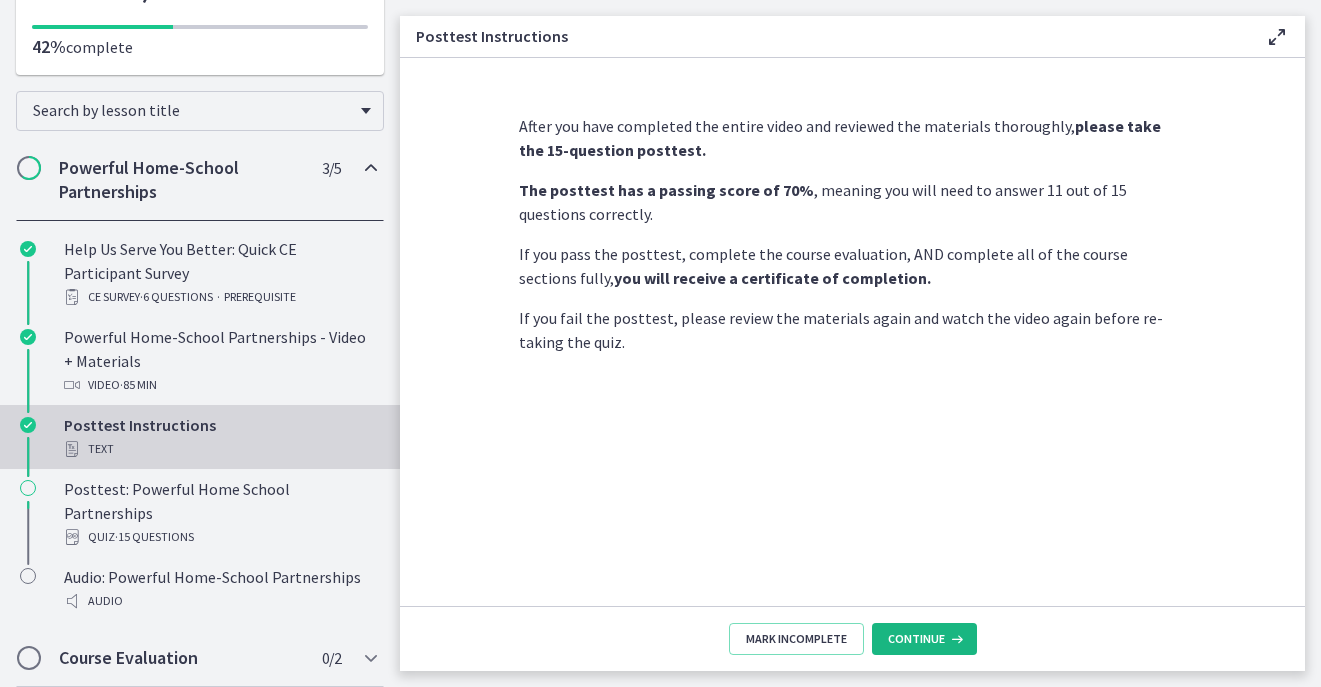 scroll, scrollTop: 0, scrollLeft: 0, axis: both 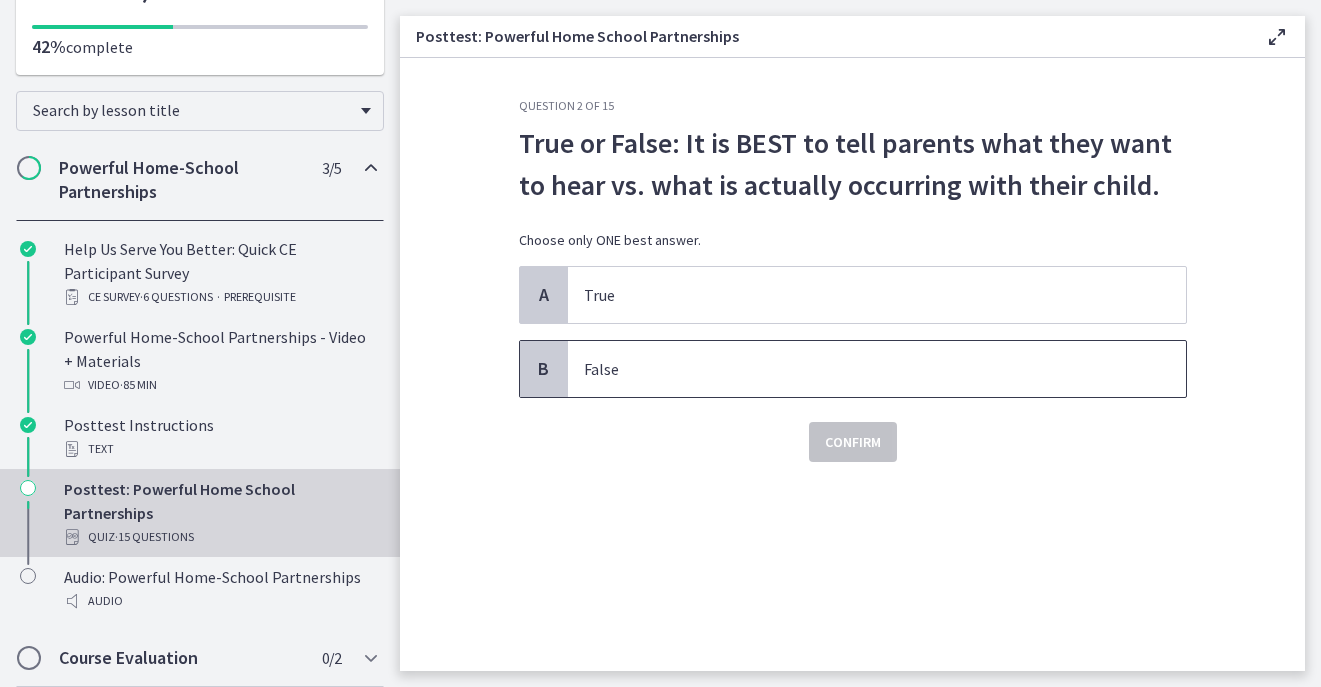 click on "False" at bounding box center (877, 369) 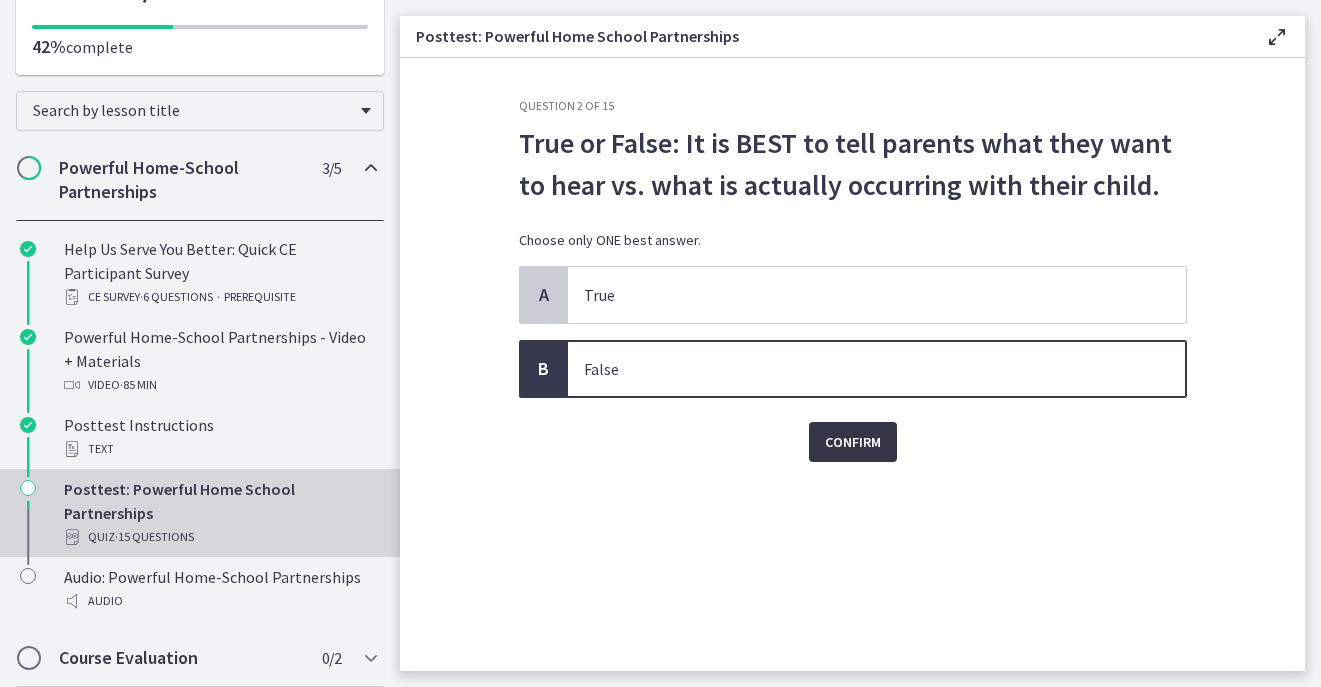 click on "Confirm" at bounding box center [853, 442] 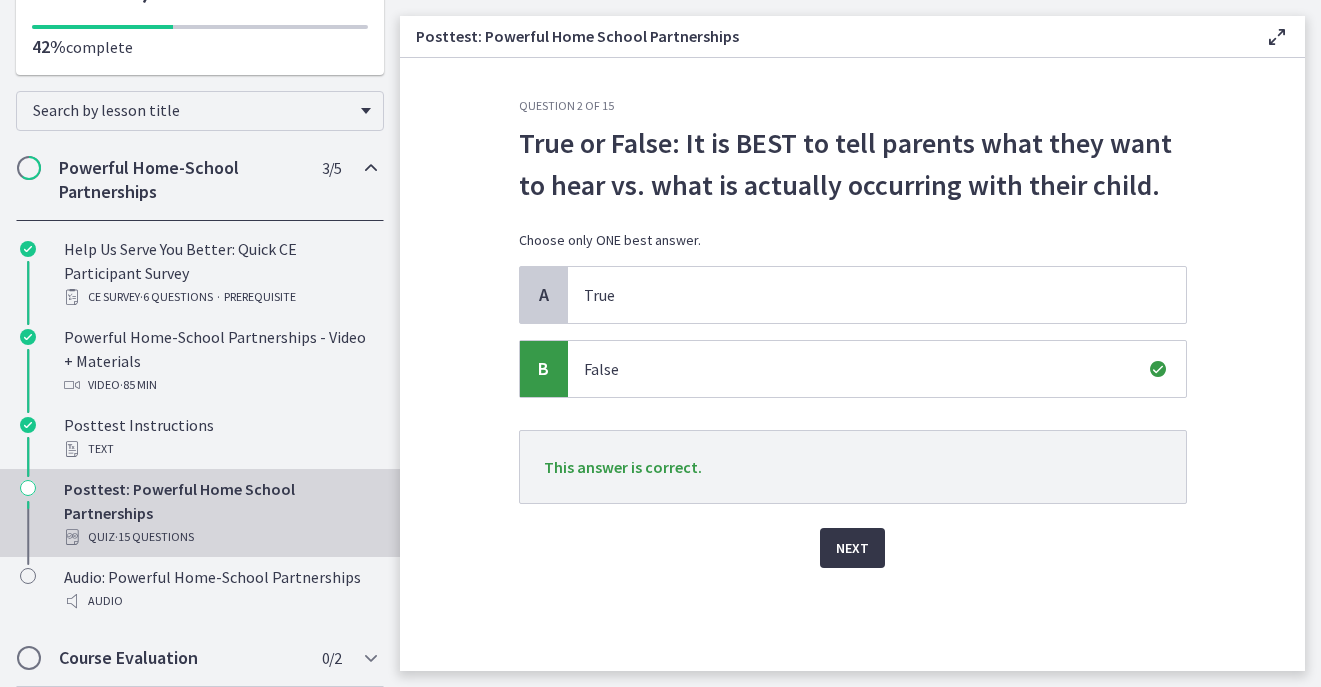 click on "Next" at bounding box center (852, 548) 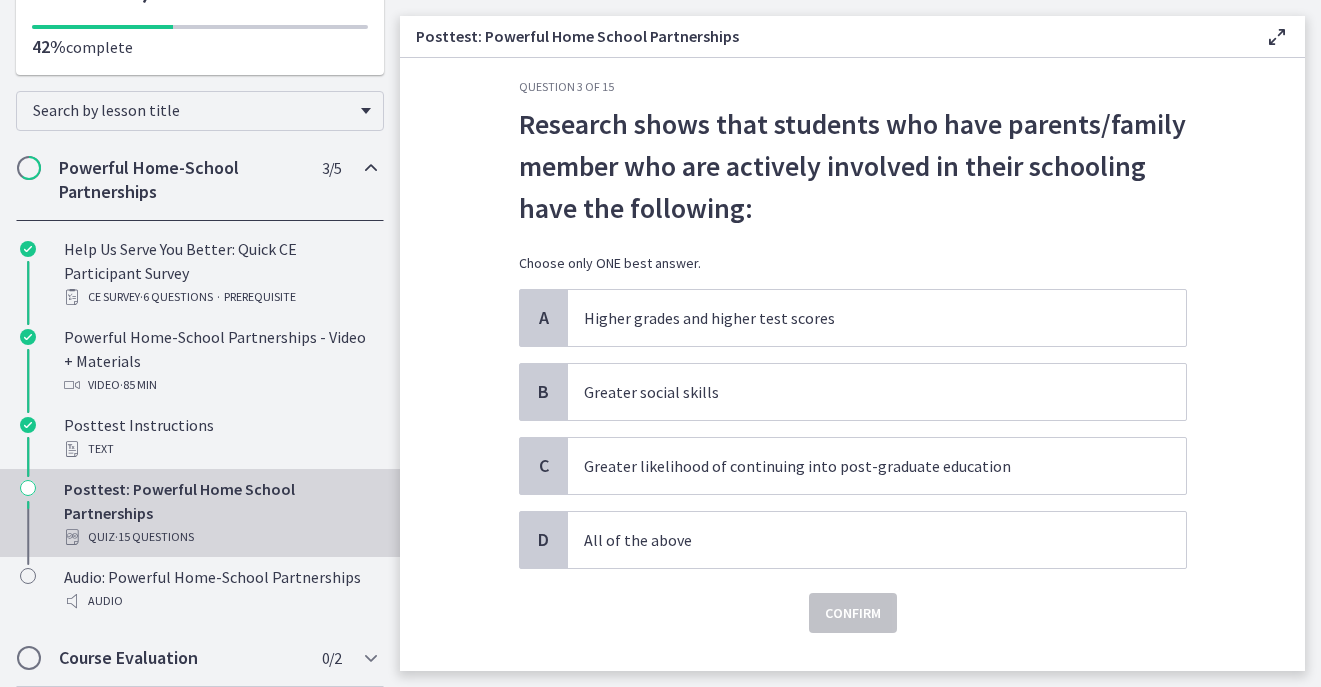 scroll, scrollTop: 17, scrollLeft: 0, axis: vertical 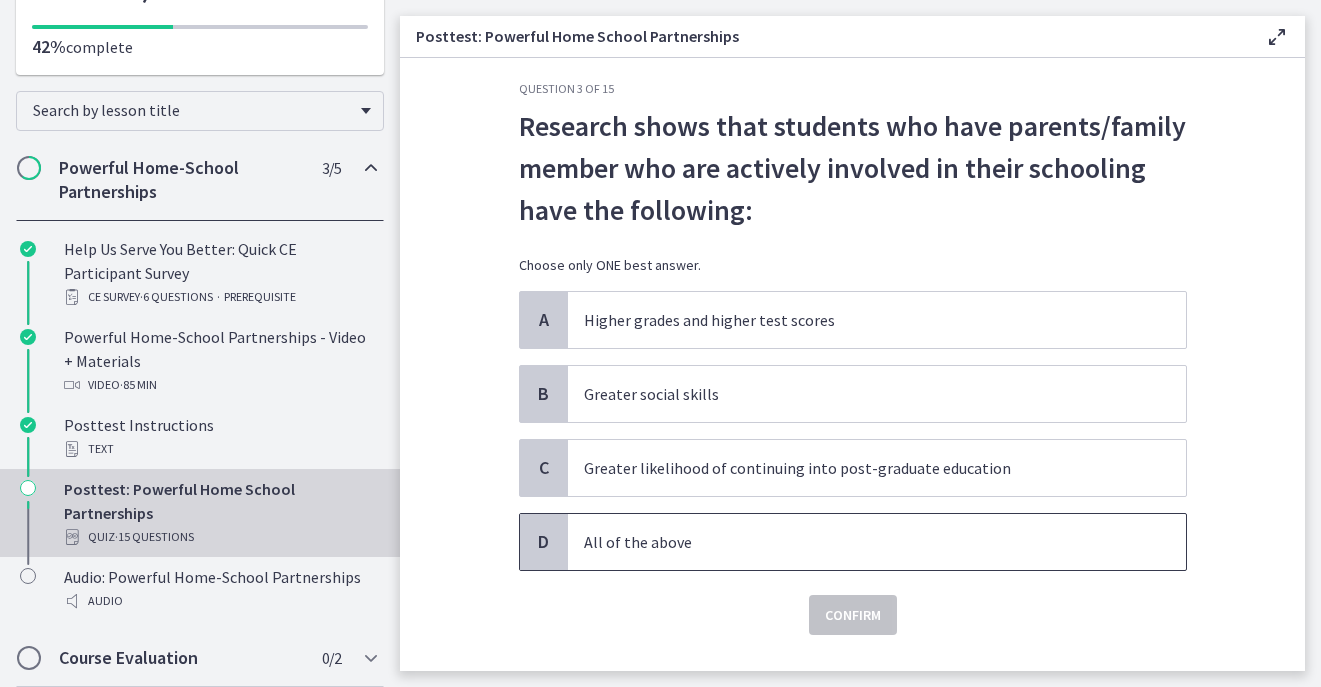 click on "All of the above" at bounding box center [857, 542] 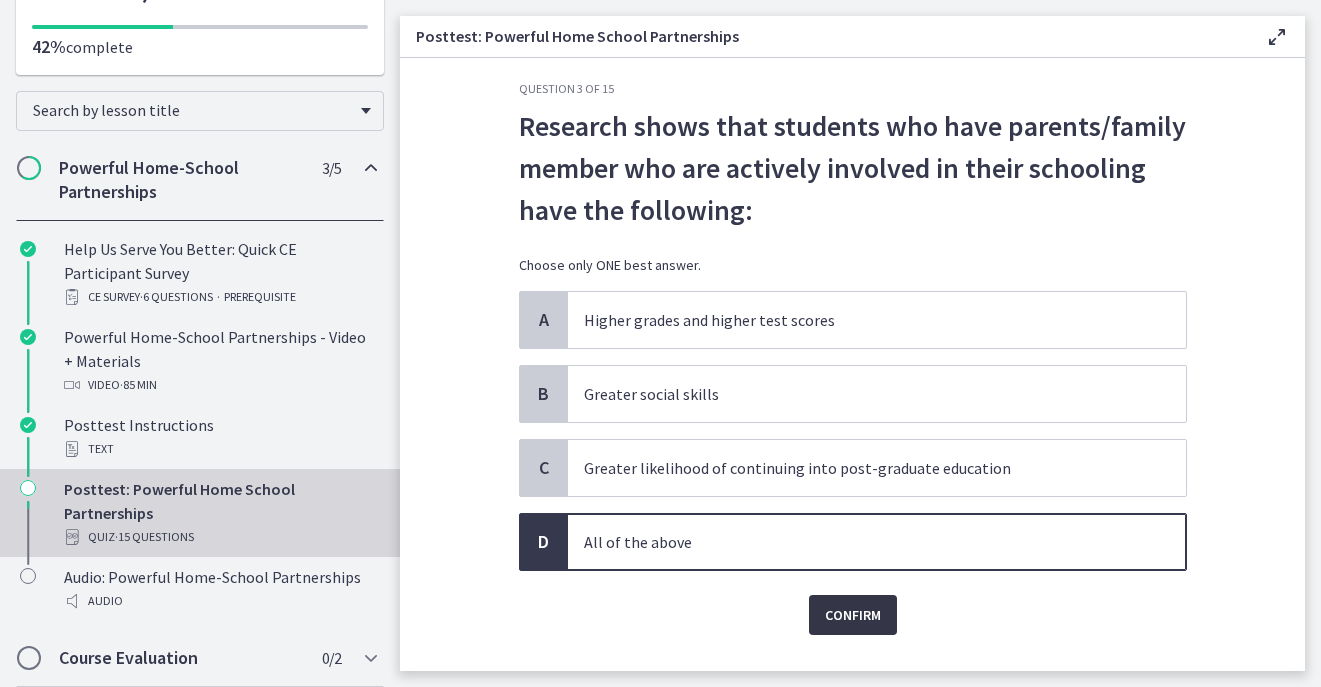 click on "Confirm" at bounding box center [853, 615] 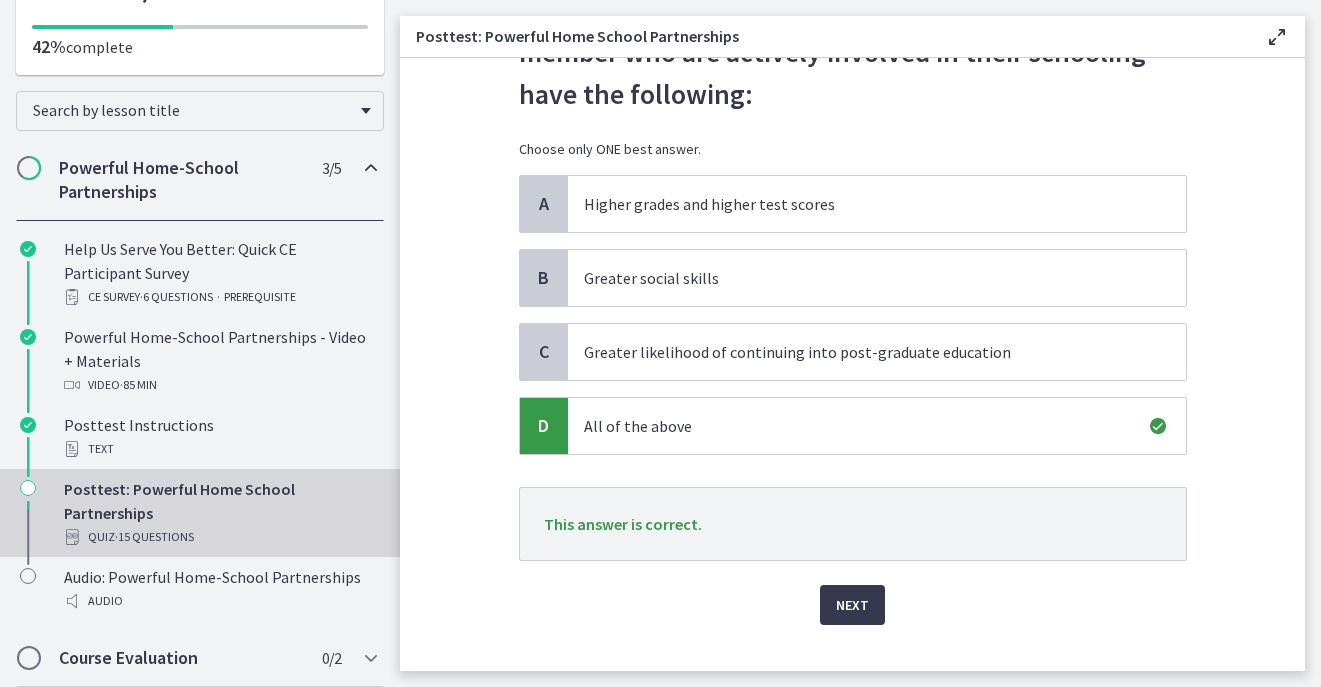scroll, scrollTop: 132, scrollLeft: 0, axis: vertical 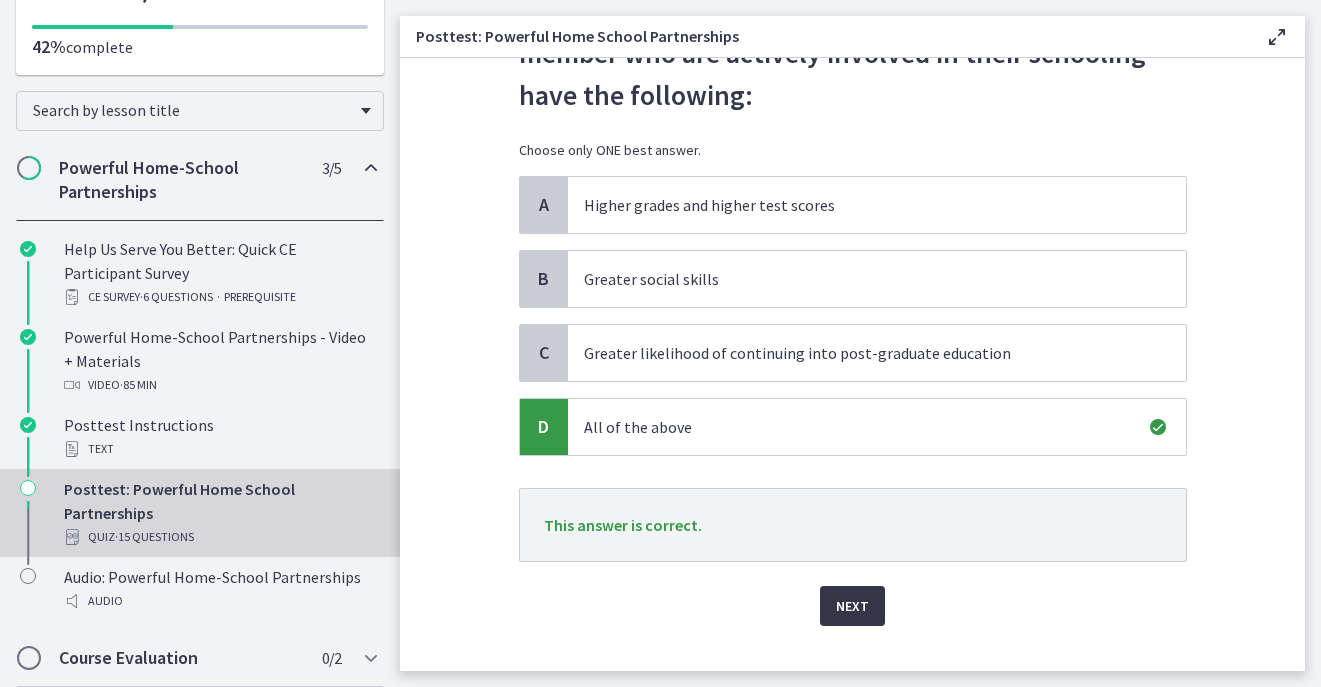 click on "Next" at bounding box center [852, 606] 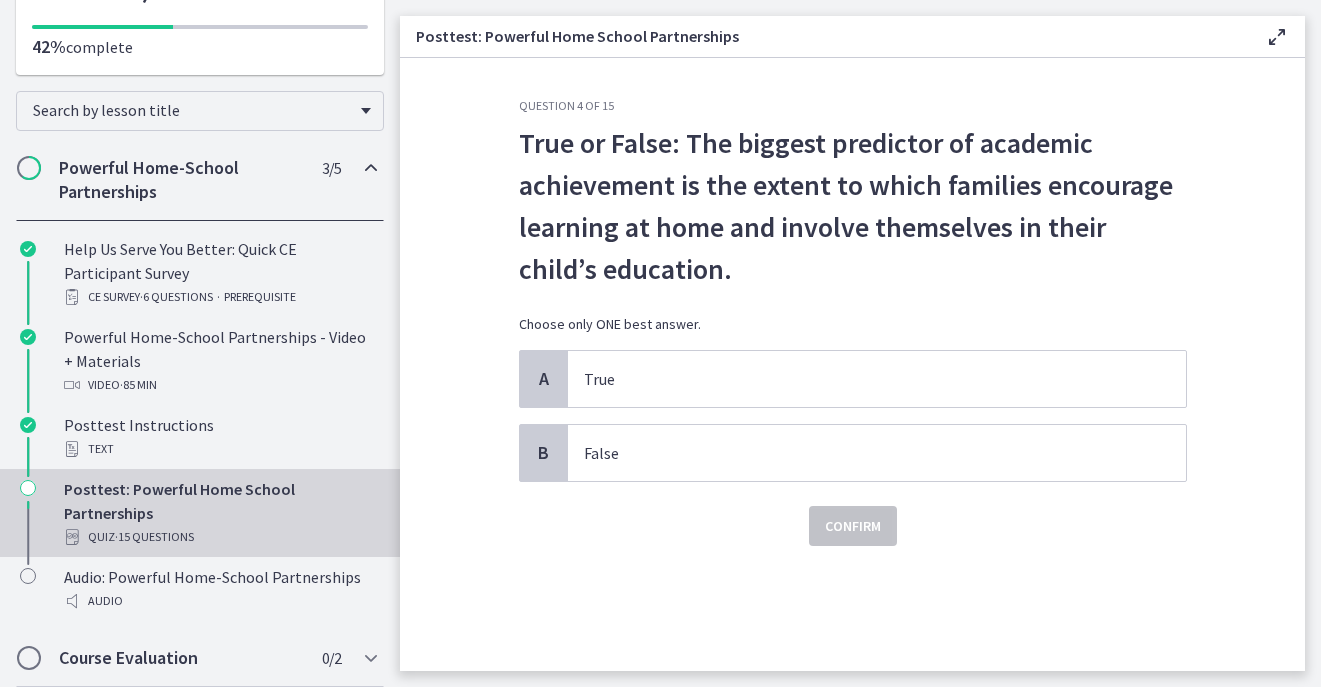scroll, scrollTop: 0, scrollLeft: 0, axis: both 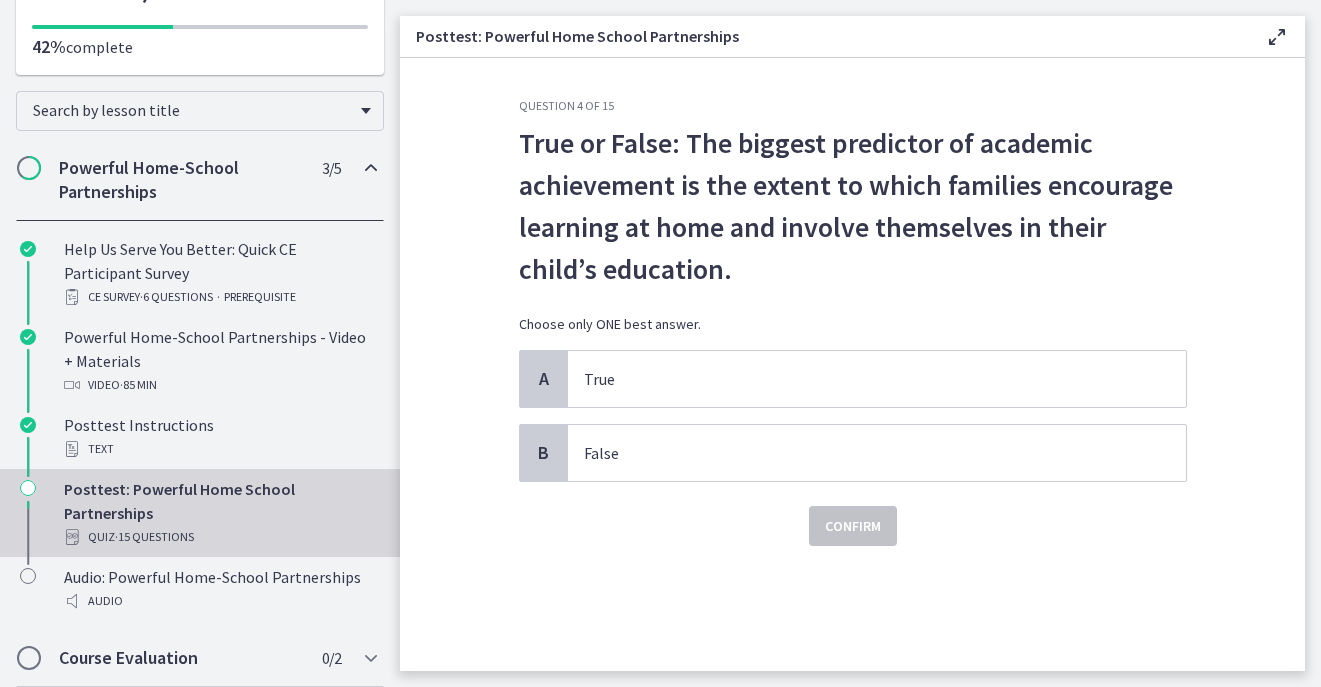 click on "True or False: The biggest predictor of academic achievement is the extent to which families encourage learning at home and involve themselves in their child’s education." at bounding box center (853, 206) 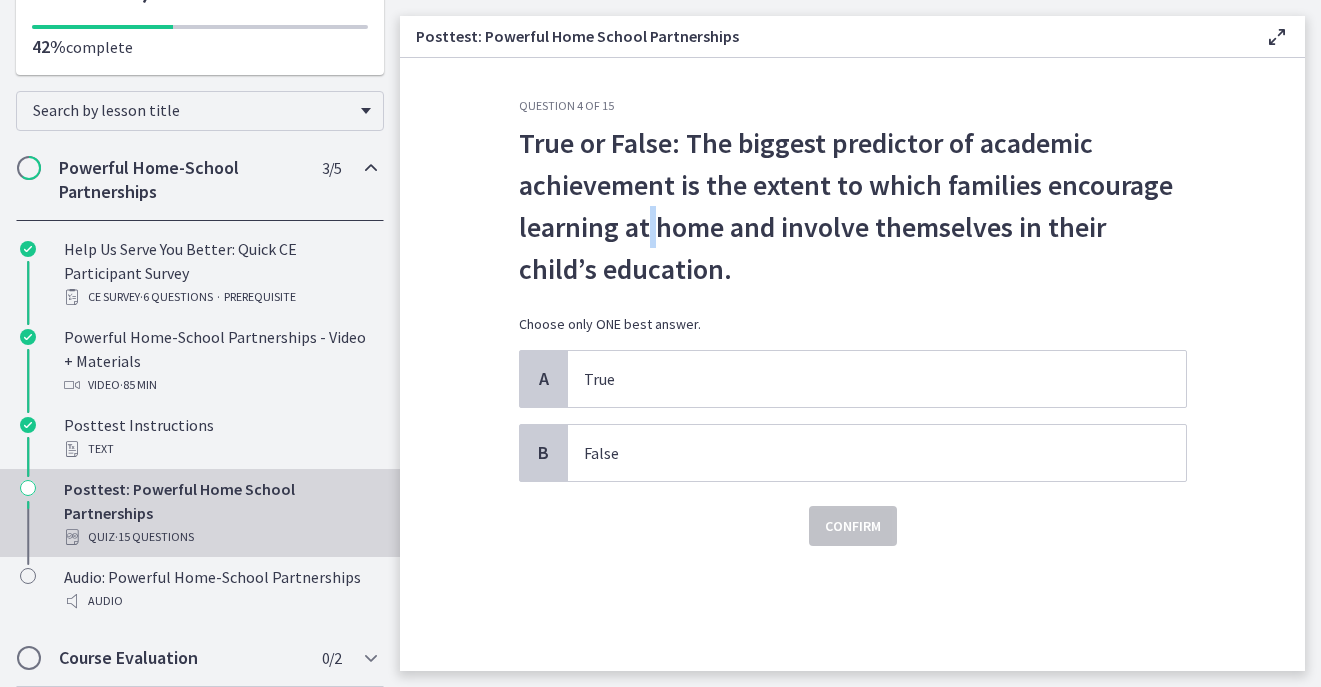 click on "True or False: The biggest predictor of academic achievement is the extent to which families encourage learning at home and involve themselves in their child’s education." at bounding box center (853, 206) 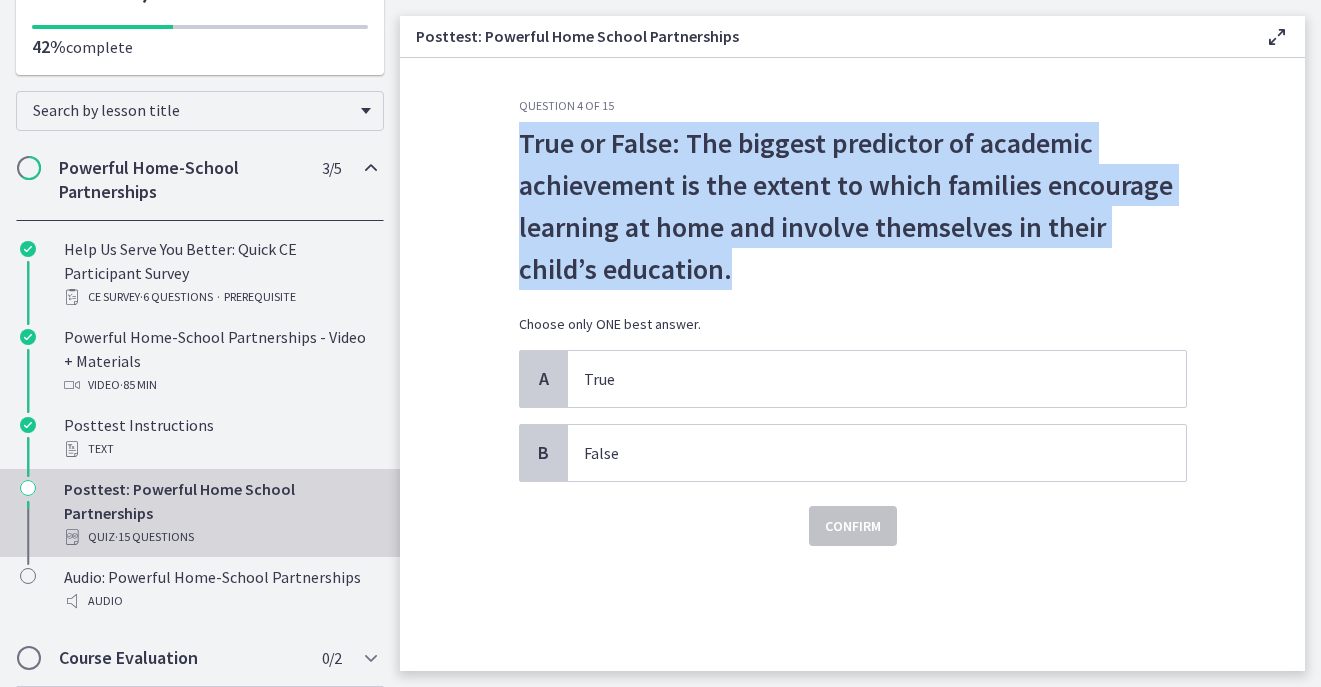 click on "True or False: The biggest predictor of academic achievement is the extent to which families encourage learning at home and involve themselves in their child’s education." at bounding box center (853, 206) 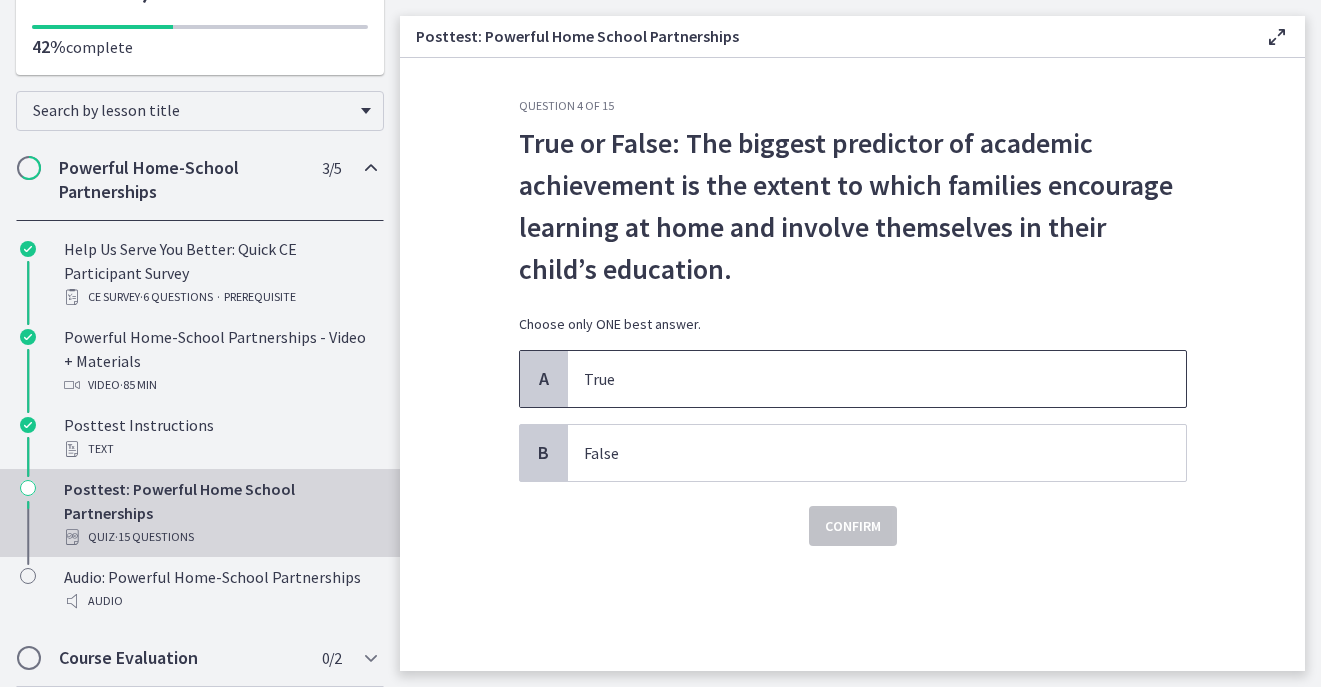 click on "True" at bounding box center (857, 379) 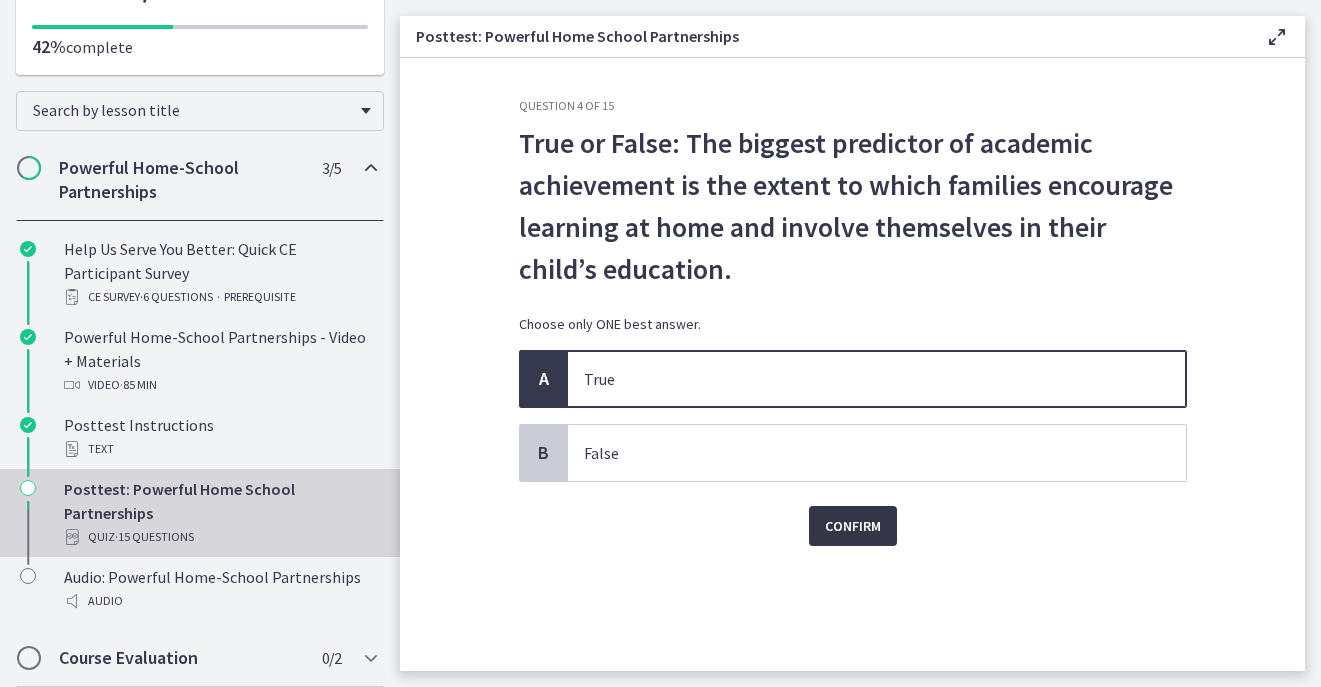 click on "Confirm" at bounding box center (853, 526) 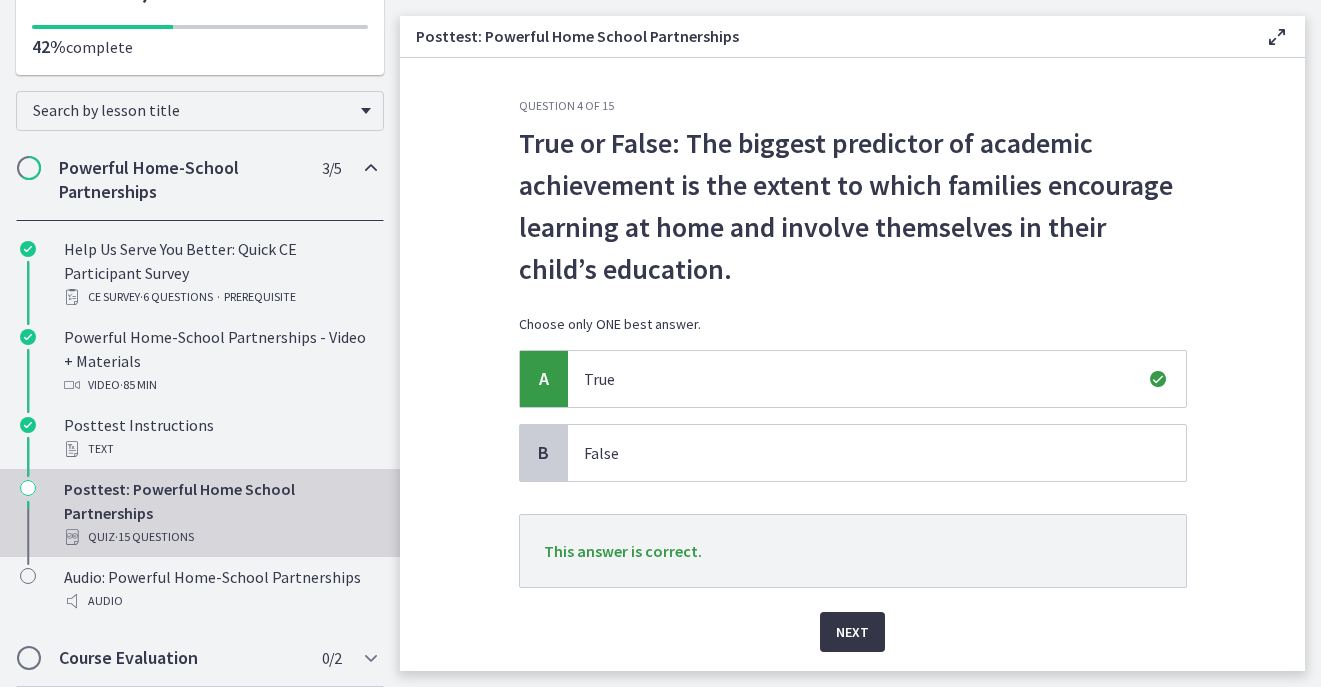 click on "Next" at bounding box center (852, 632) 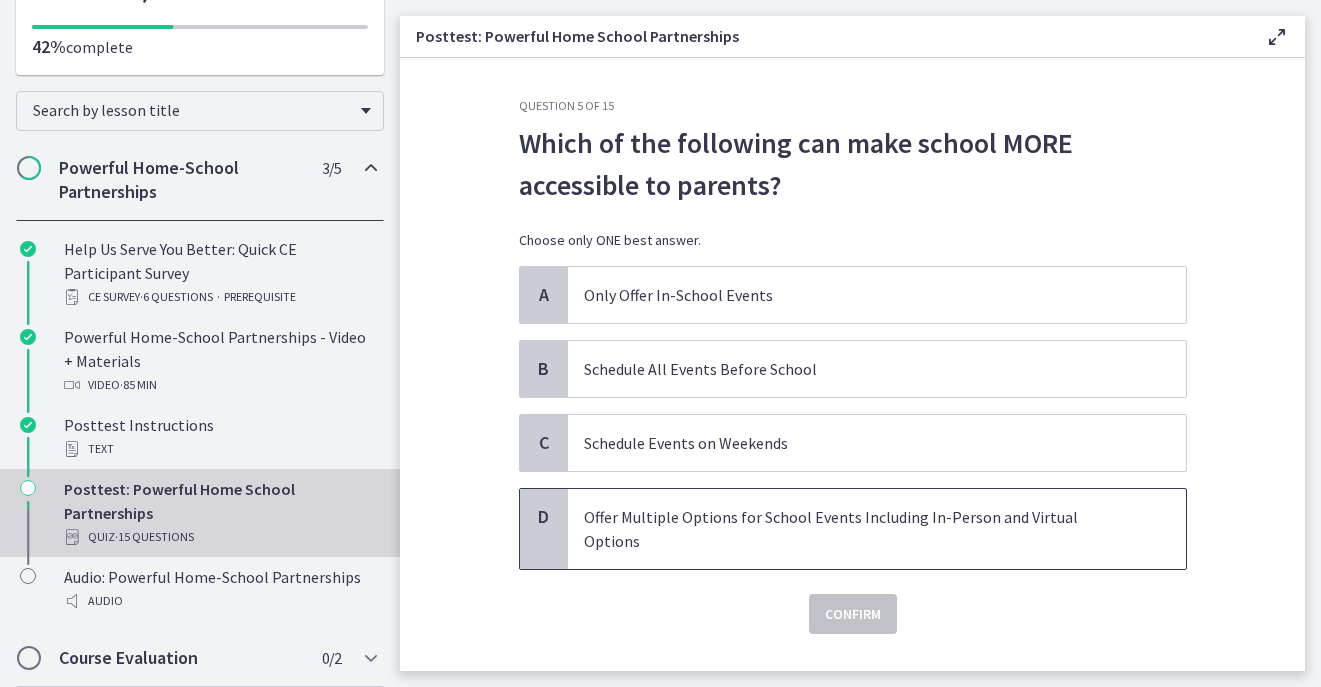 click on "Offer Multiple Options for School Events Including In-Person and Virtual Options" at bounding box center (857, 529) 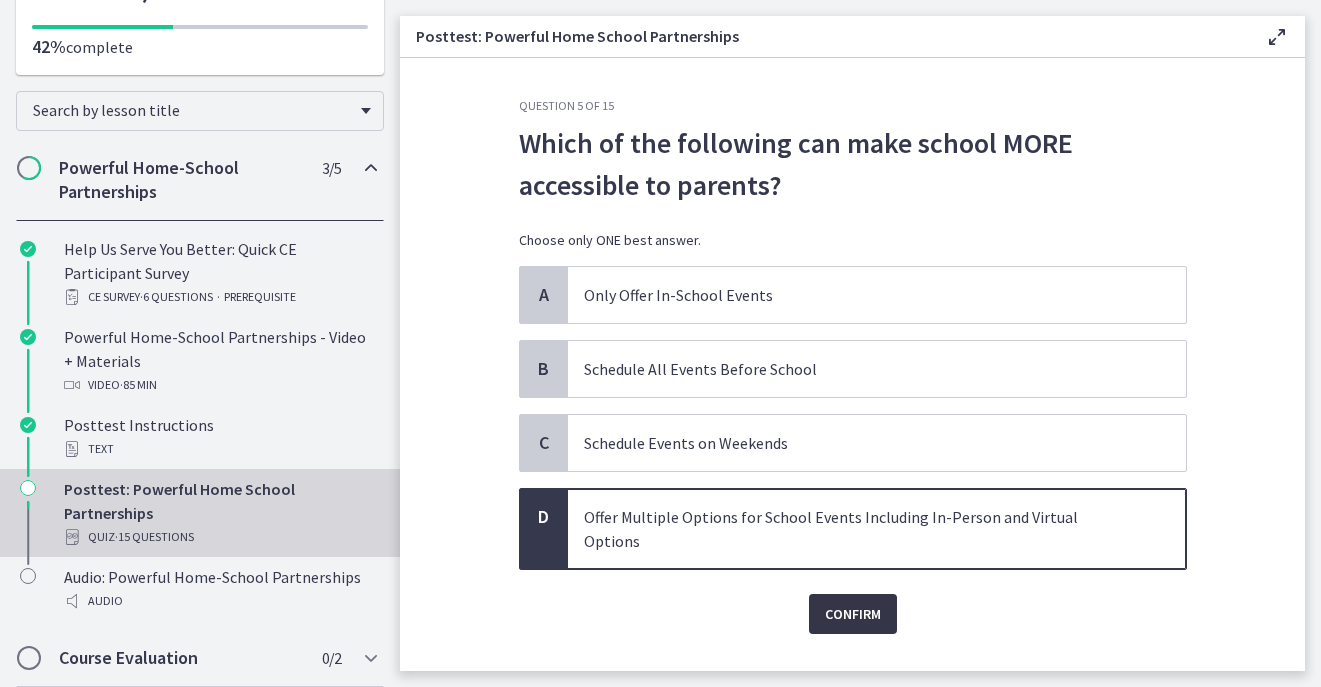 click on "Confirm" at bounding box center [853, 614] 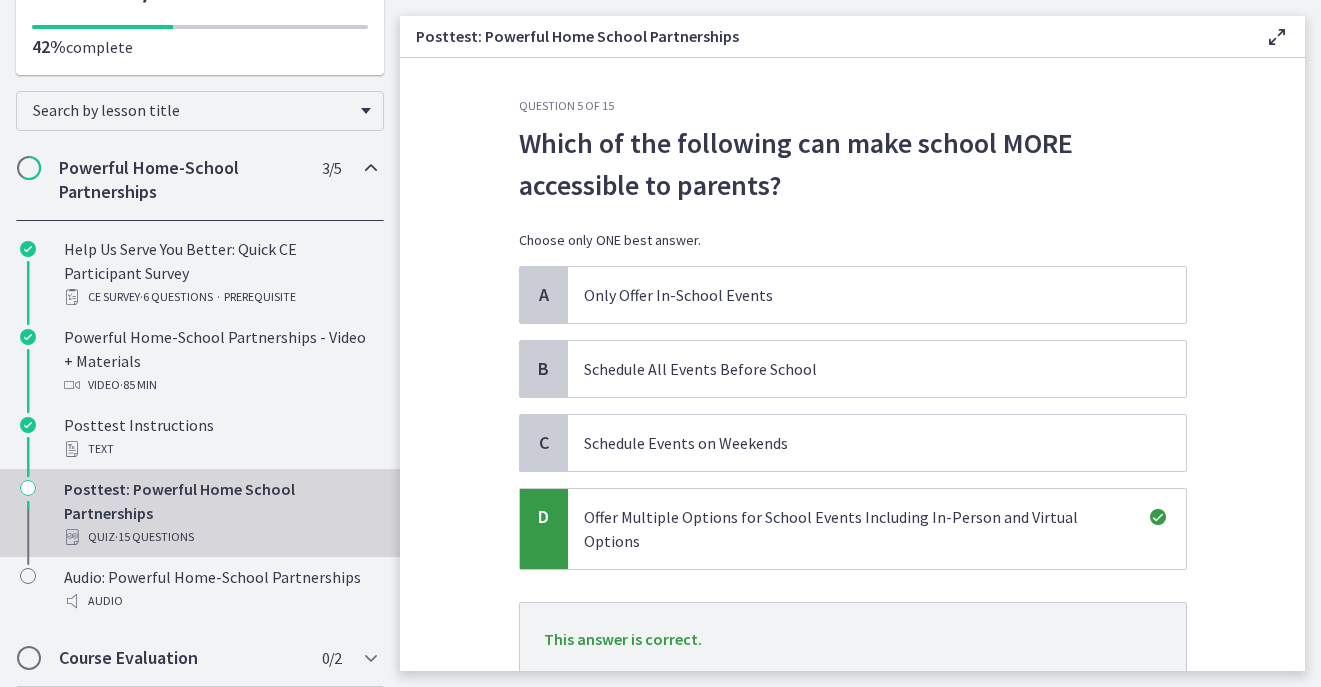 scroll, scrollTop: 125, scrollLeft: 0, axis: vertical 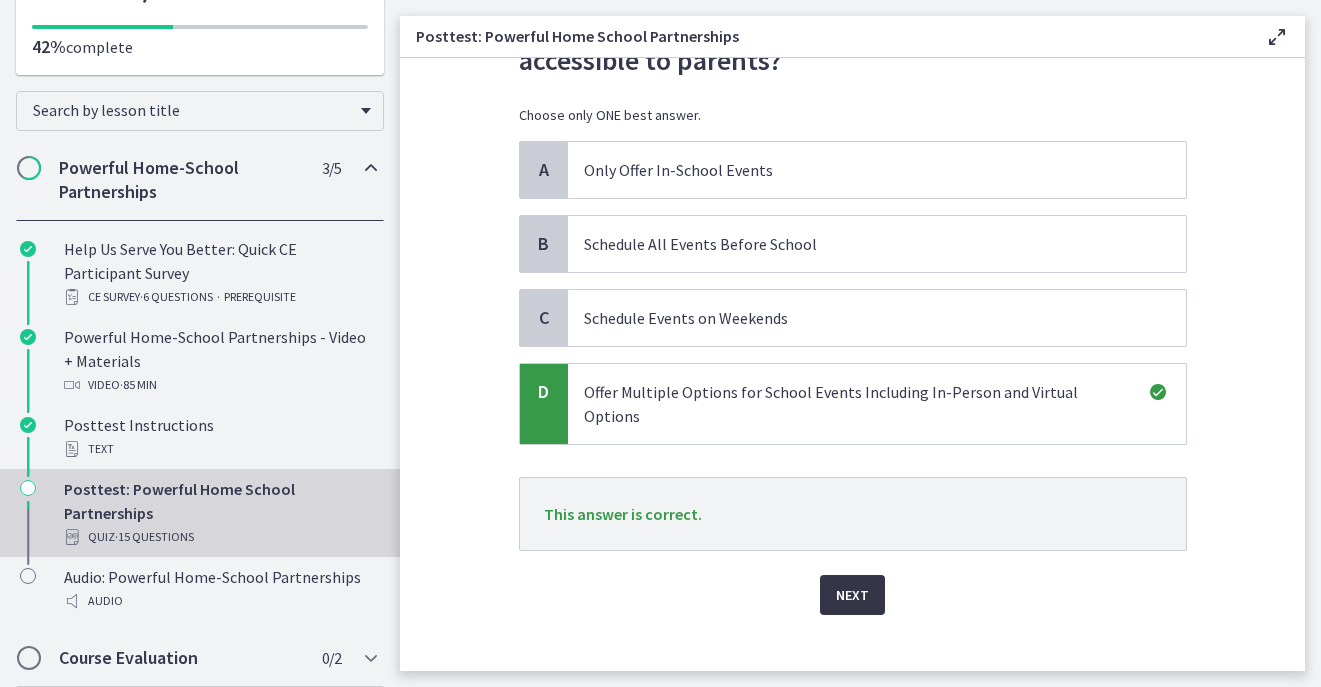 click on "Next" at bounding box center [852, 595] 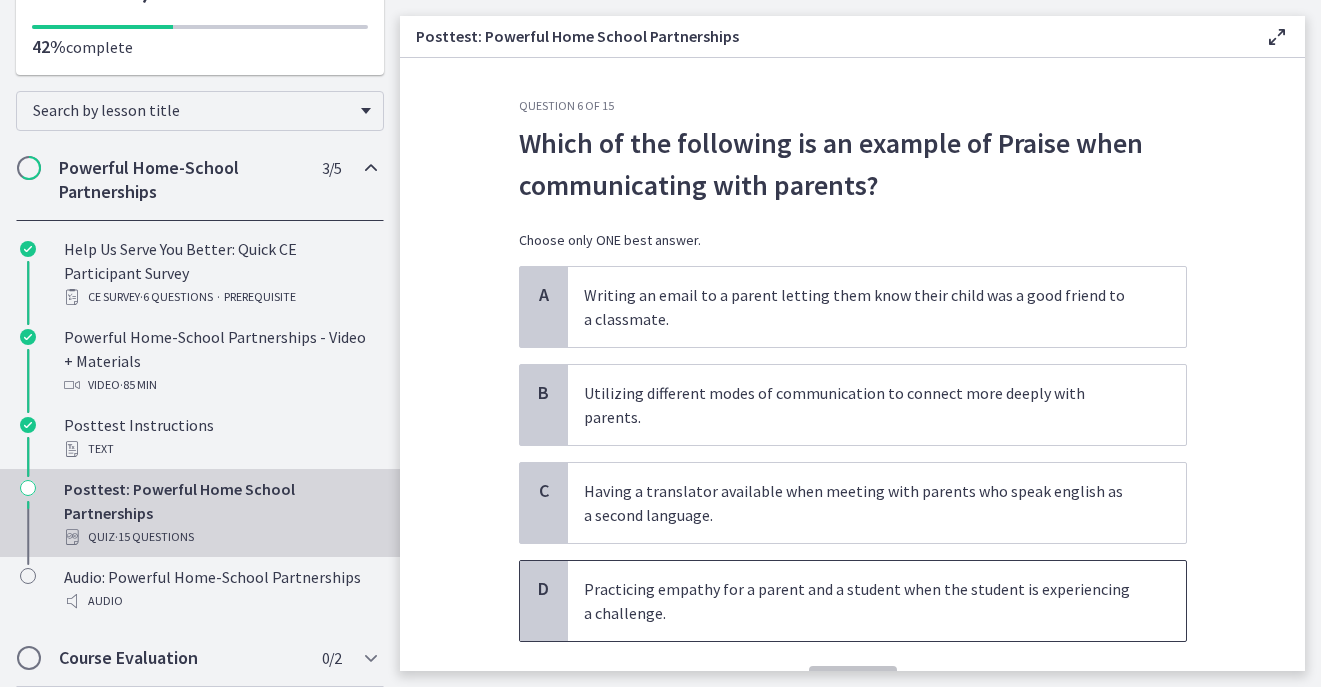 click on "Practicing empathy for a parent and a student when the student is experiencing a challenge." at bounding box center (857, 601) 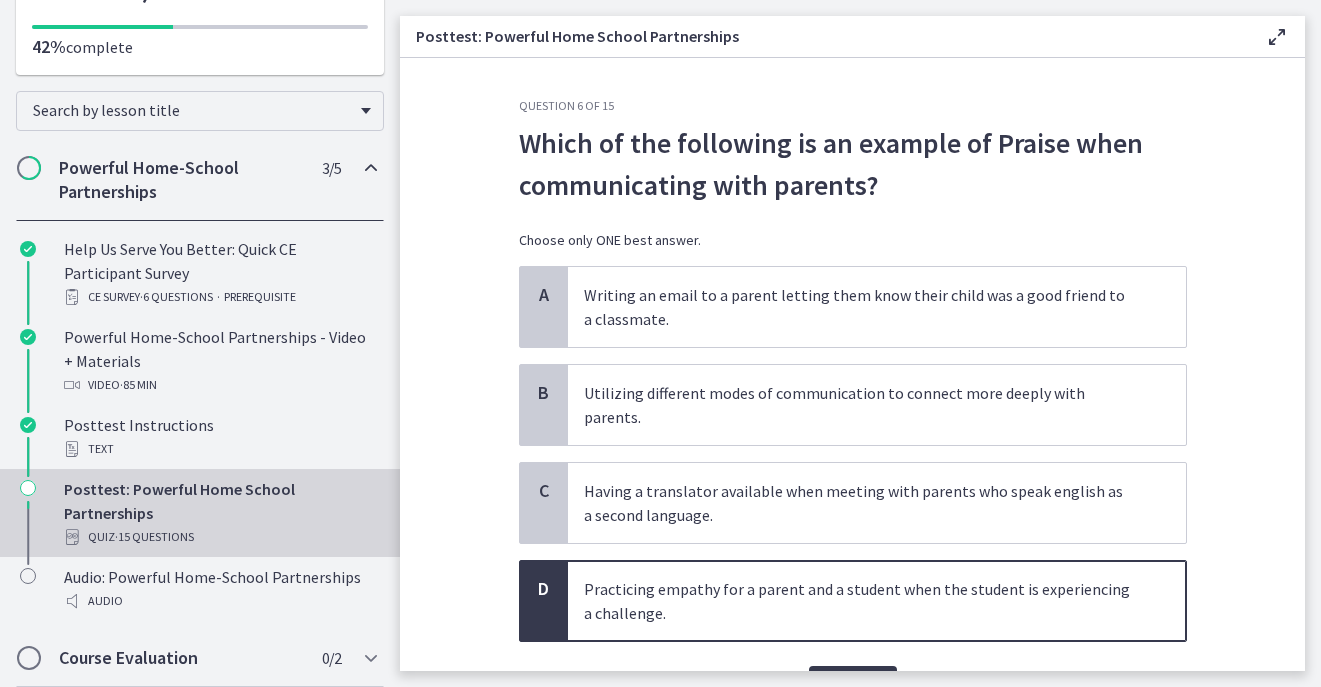 click on "Which of the following is an example of Praise when communicating with parents?" at bounding box center (853, 164) 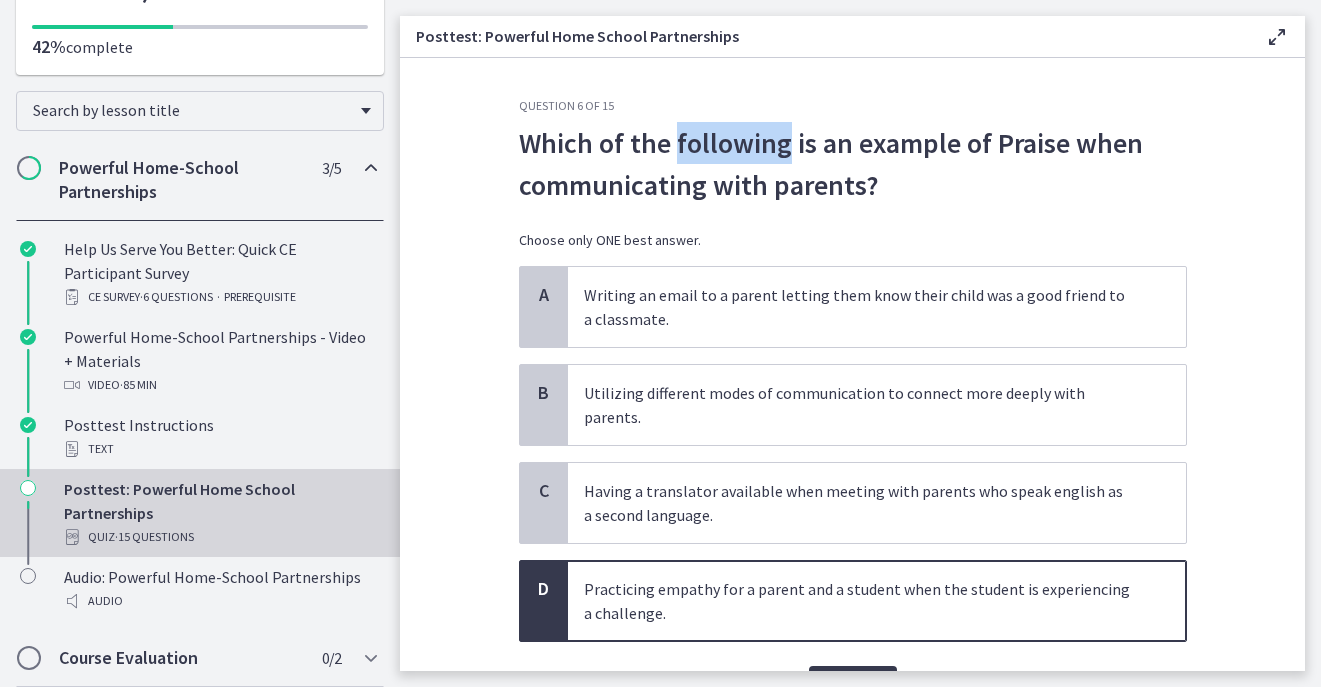 click on "Which of the following is an example of Praise when communicating with parents?" at bounding box center (853, 164) 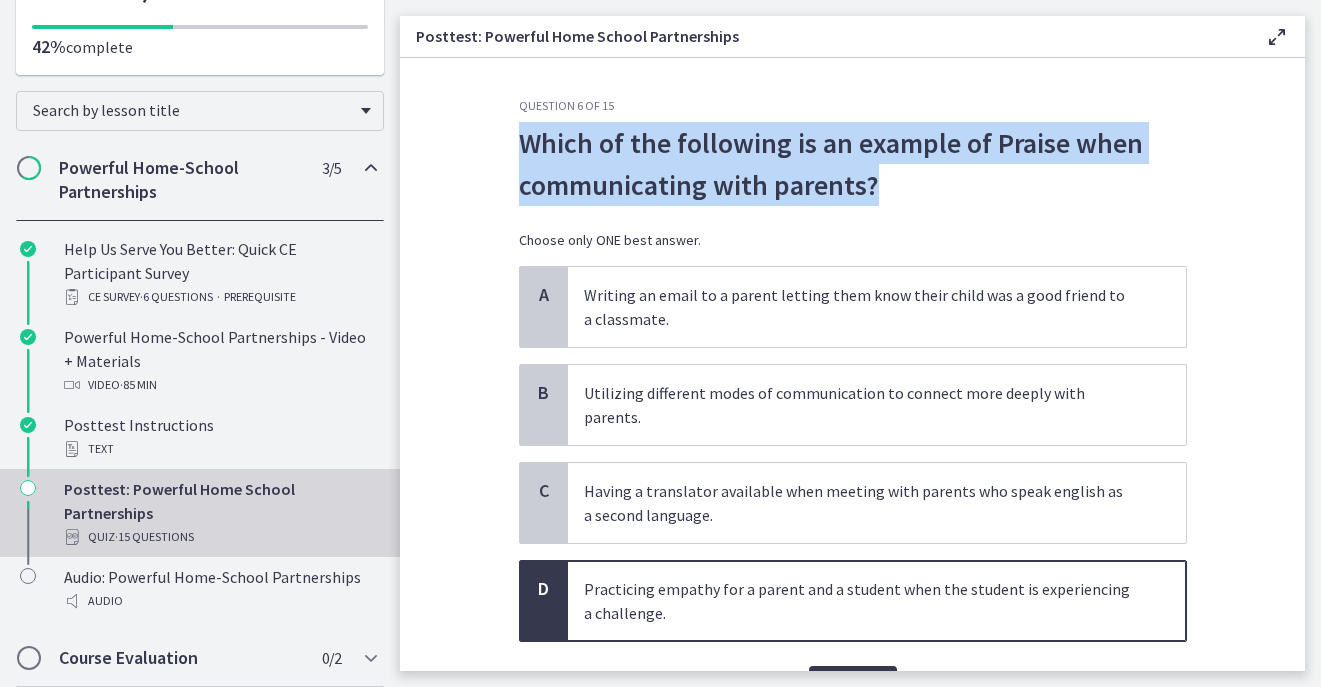 click on "Which of the following is an example of Praise when communicating with parents?" at bounding box center [853, 164] 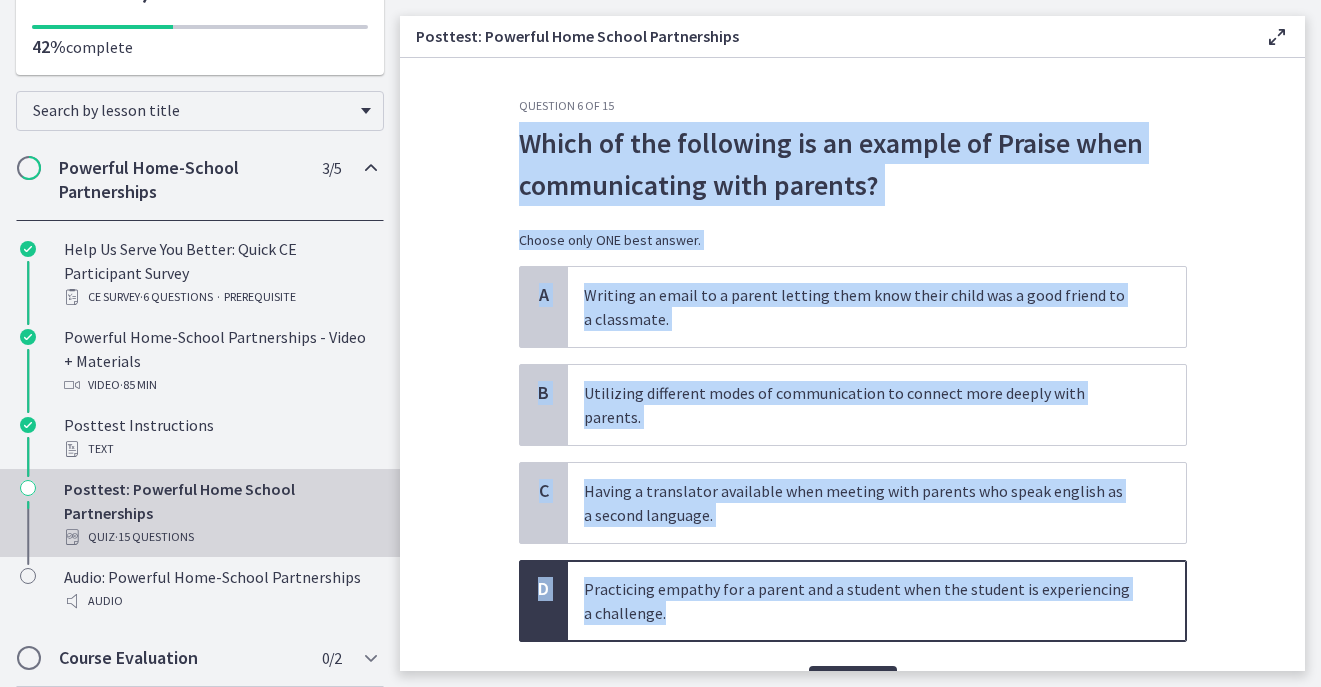 drag, startPoint x: 512, startPoint y: 135, endPoint x: 846, endPoint y: 615, distance: 584.77 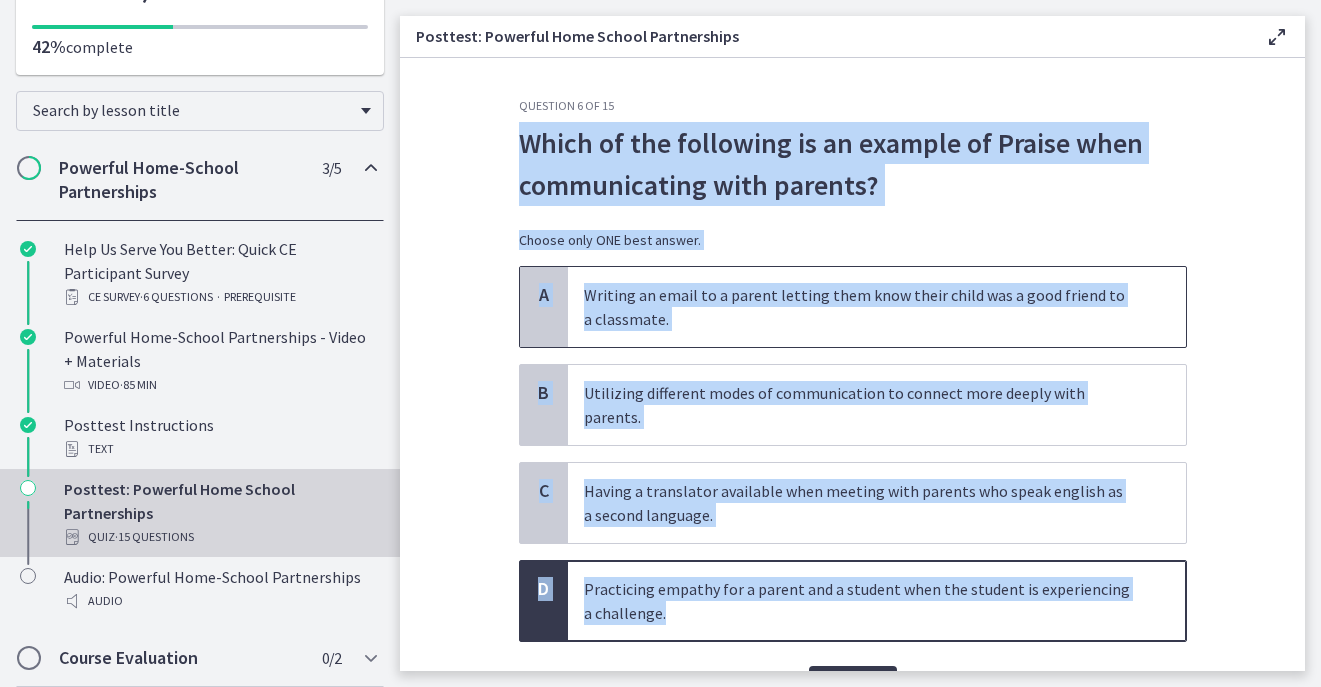 click on "Writing an email to a parent letting them know their child was a good friend to a classmate." at bounding box center (857, 307) 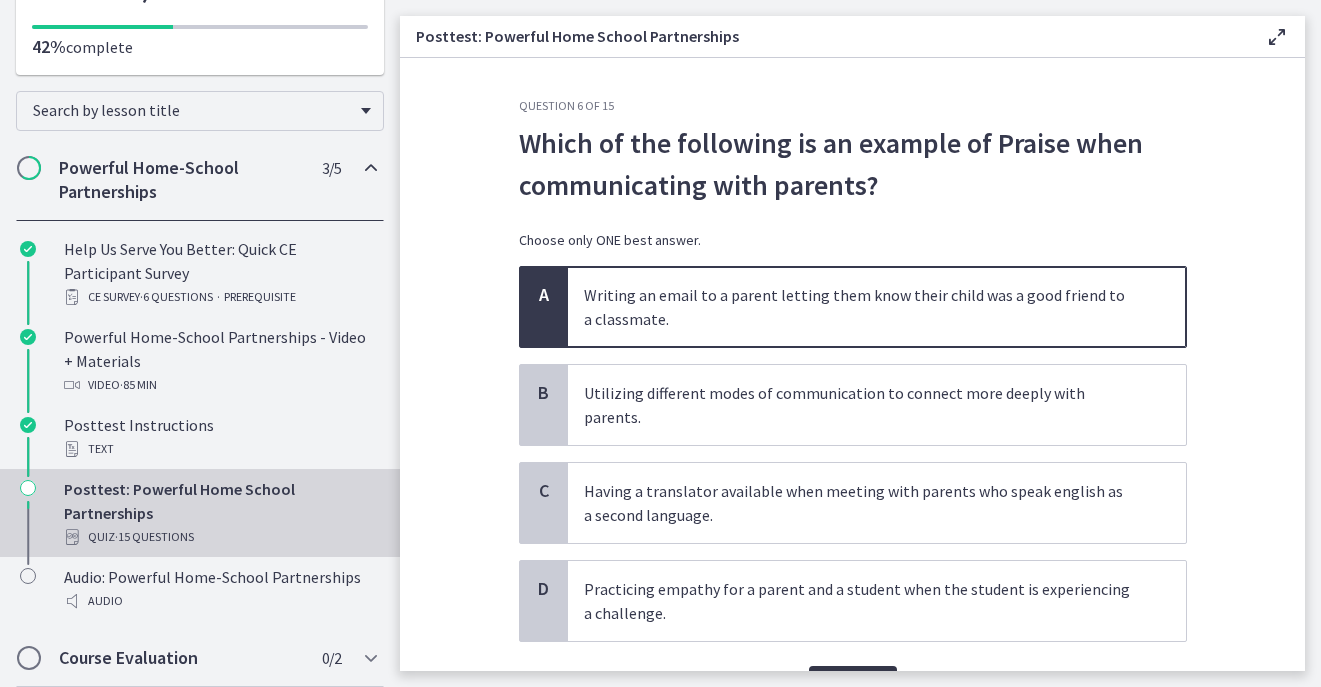 click on "Confirm" at bounding box center (853, 686) 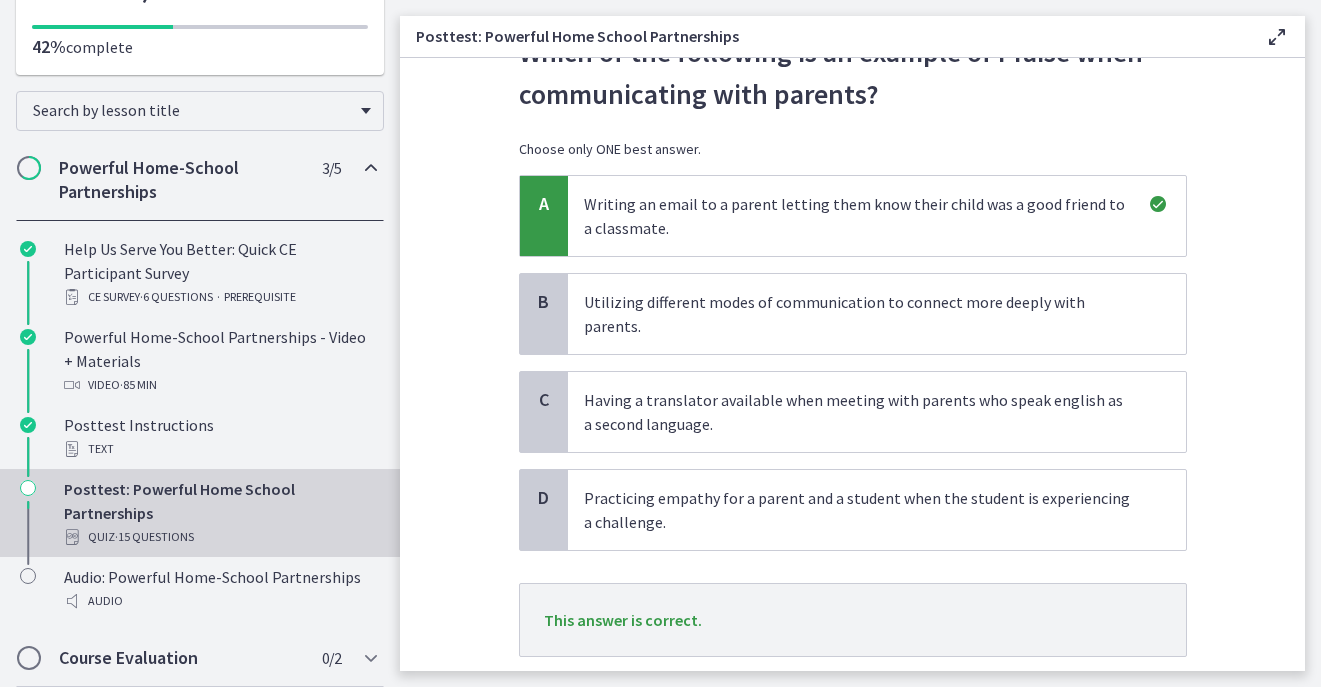 scroll, scrollTop: 92, scrollLeft: 0, axis: vertical 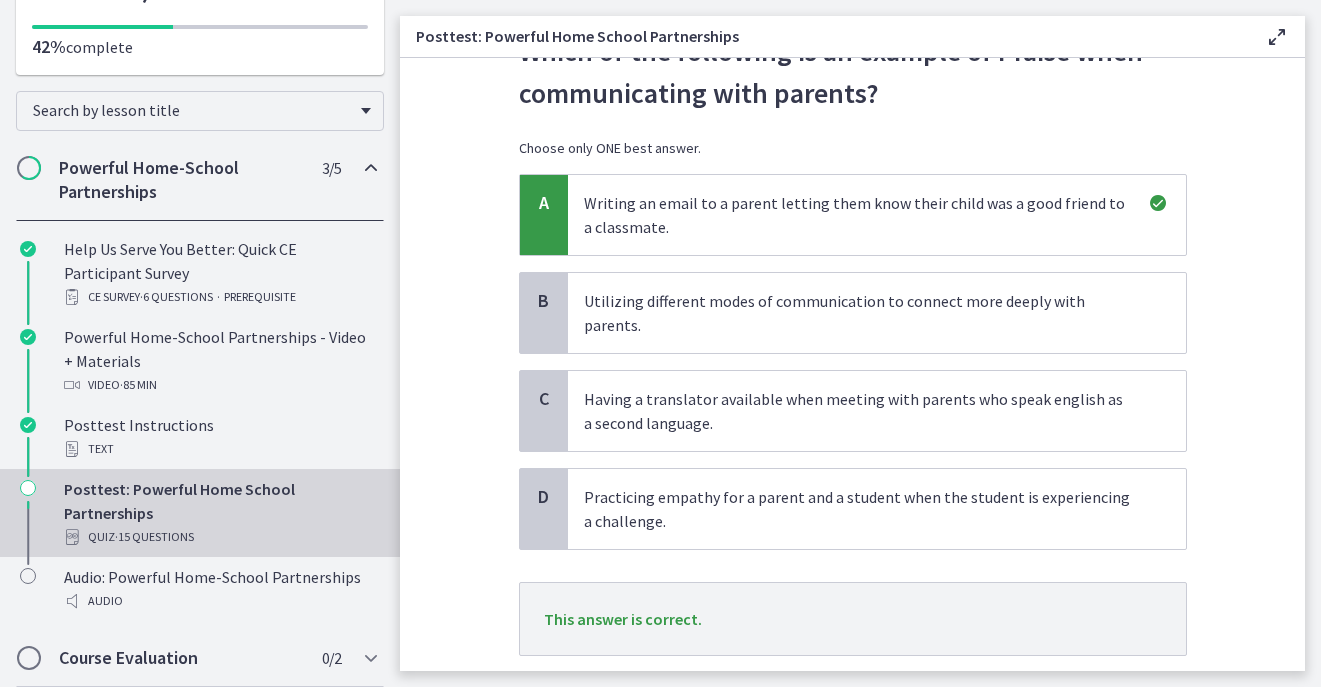 click on "Next" at bounding box center (852, 700) 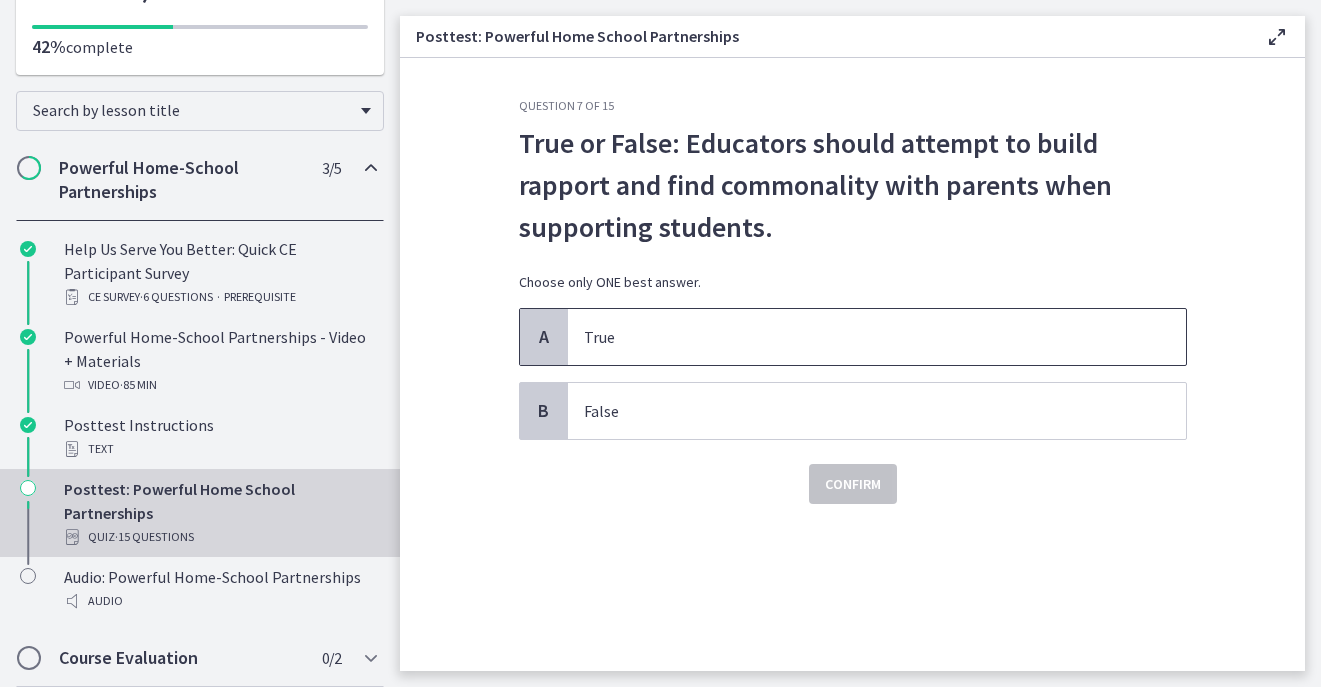 click on "True" at bounding box center (877, 337) 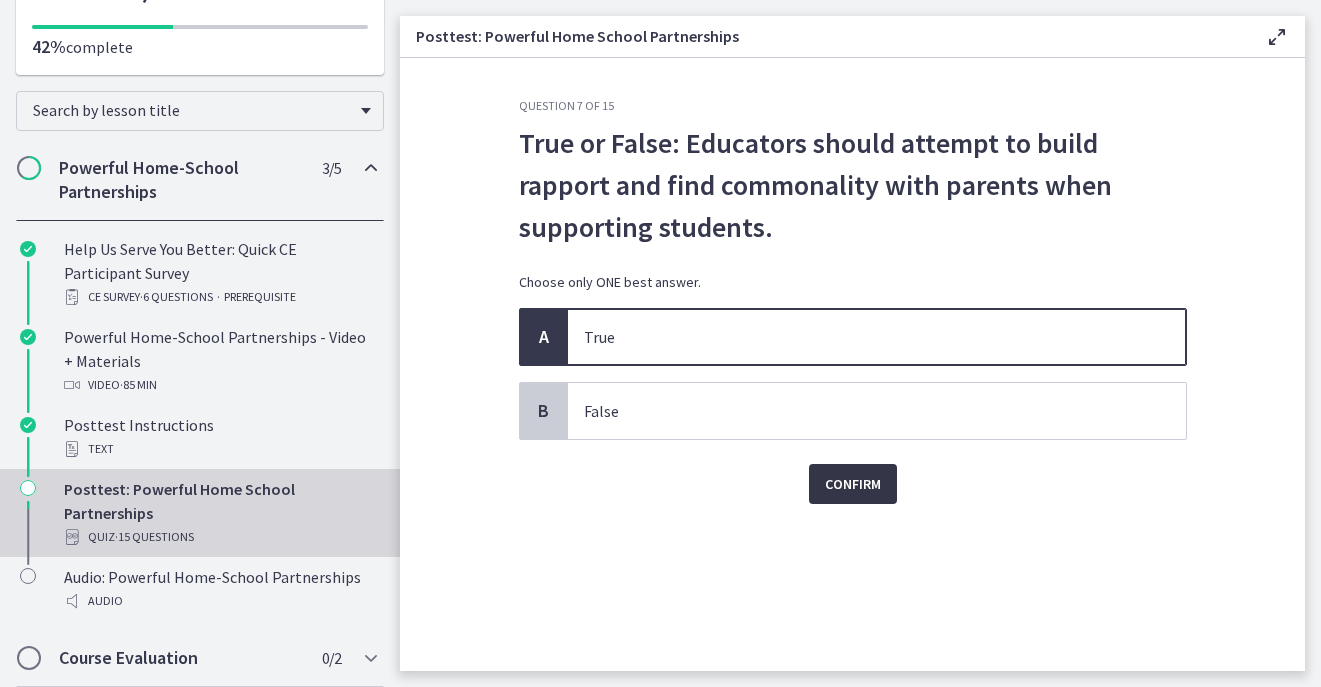 click on "Confirm" at bounding box center (853, 484) 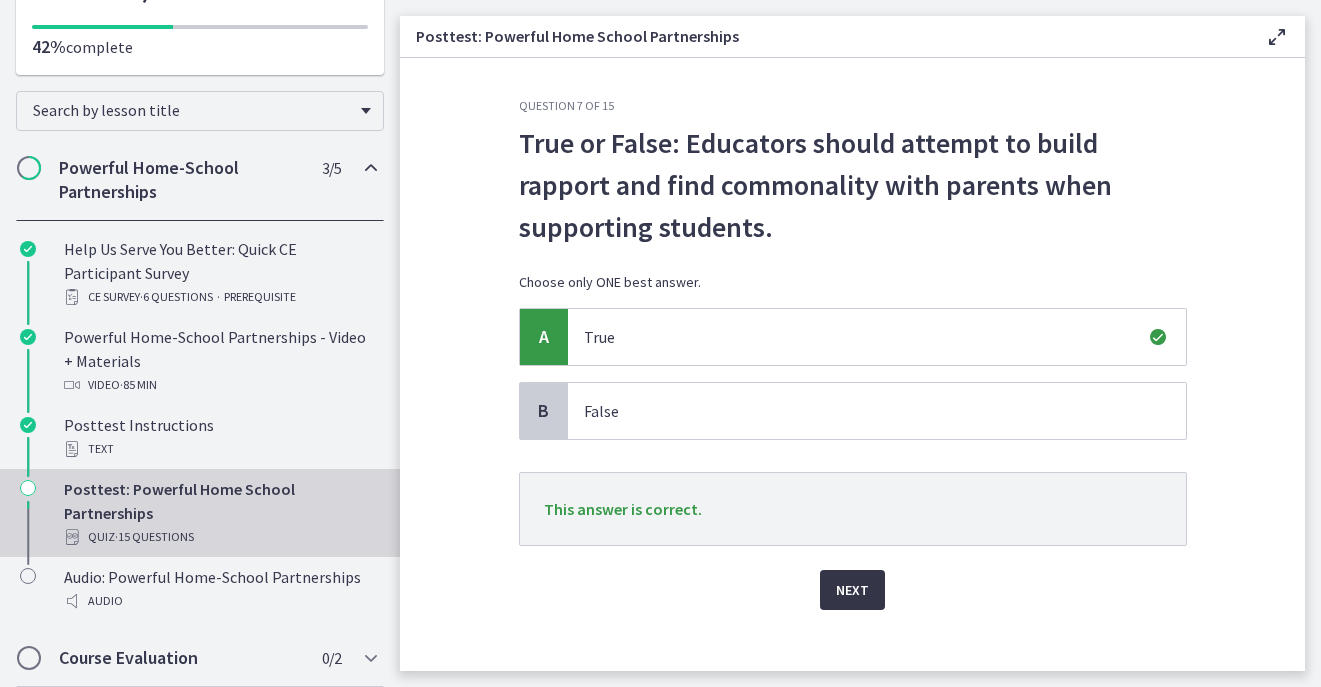 click on "Next" at bounding box center [852, 590] 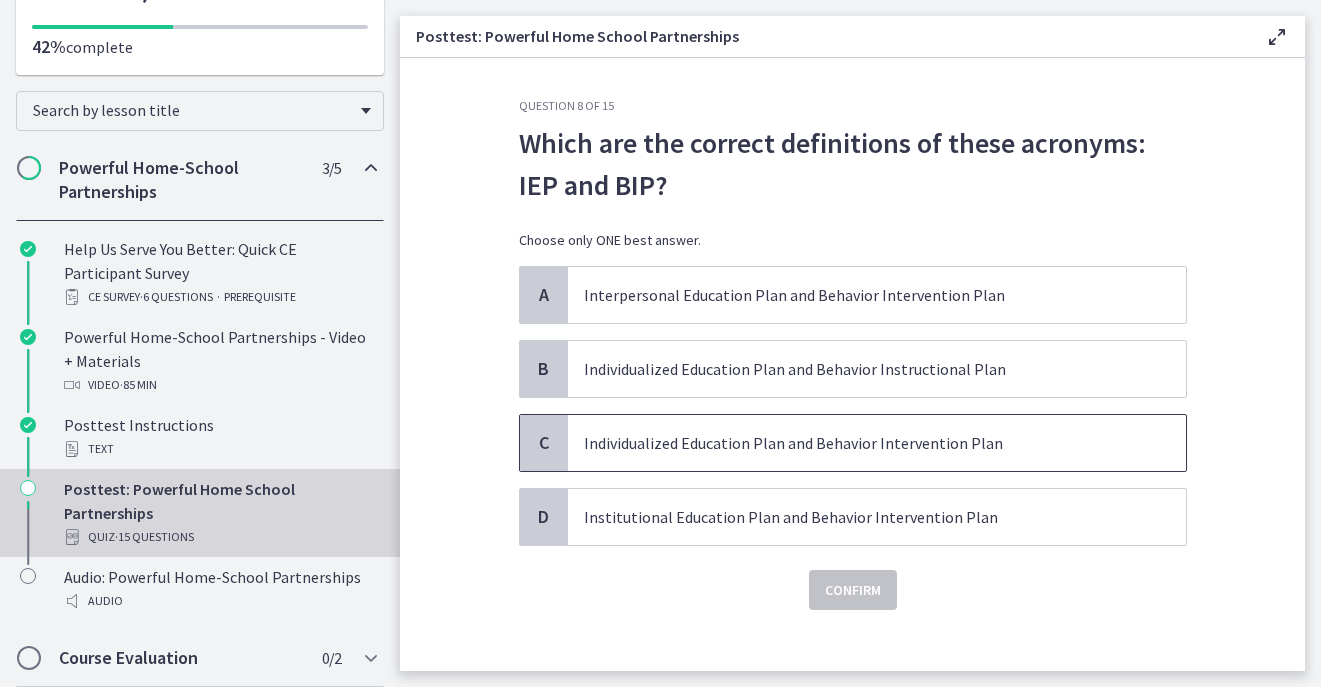 click on "Individualized Education Plan and Behavior Intervention Plan" at bounding box center [857, 443] 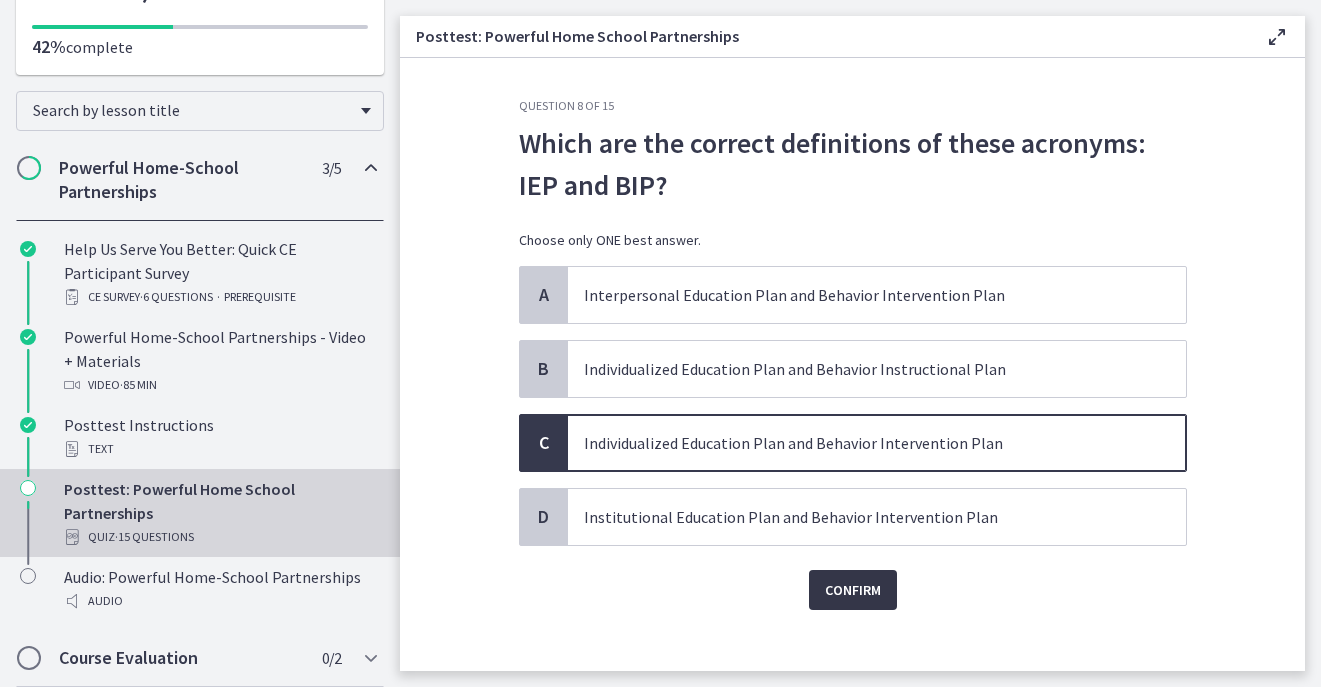 click on "Confirm" at bounding box center (853, 590) 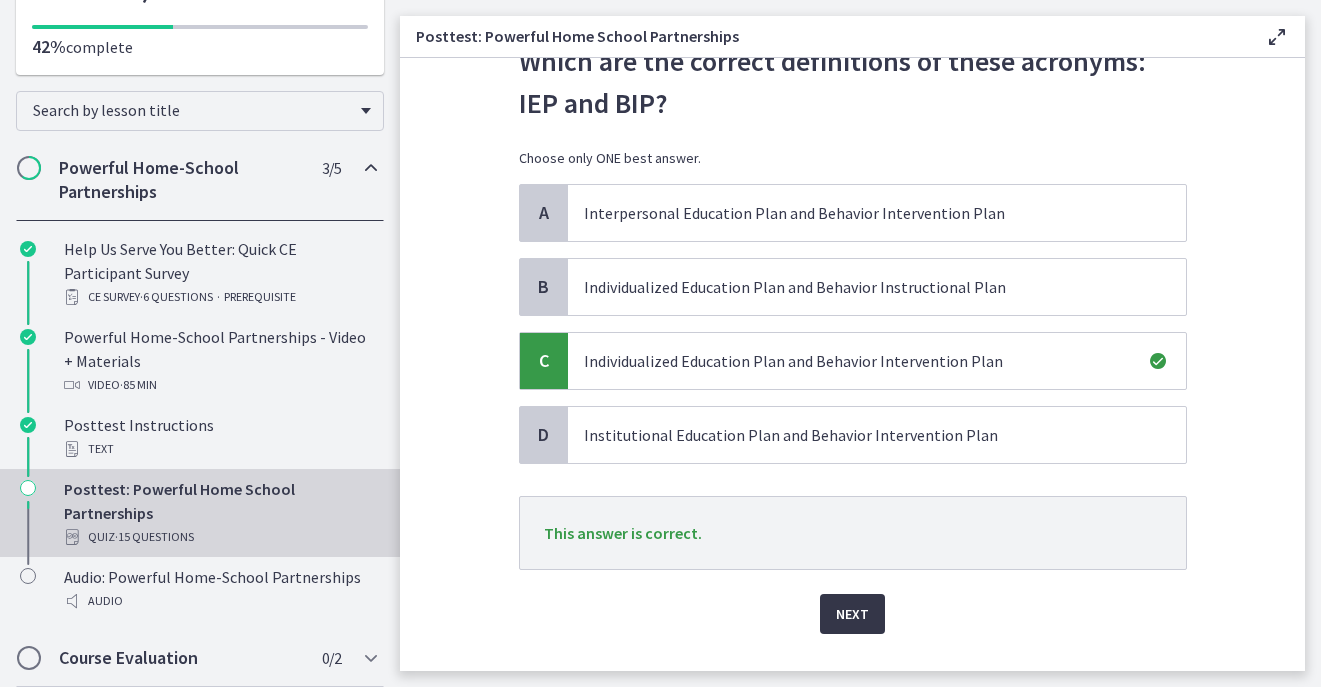 scroll, scrollTop: 114, scrollLeft: 0, axis: vertical 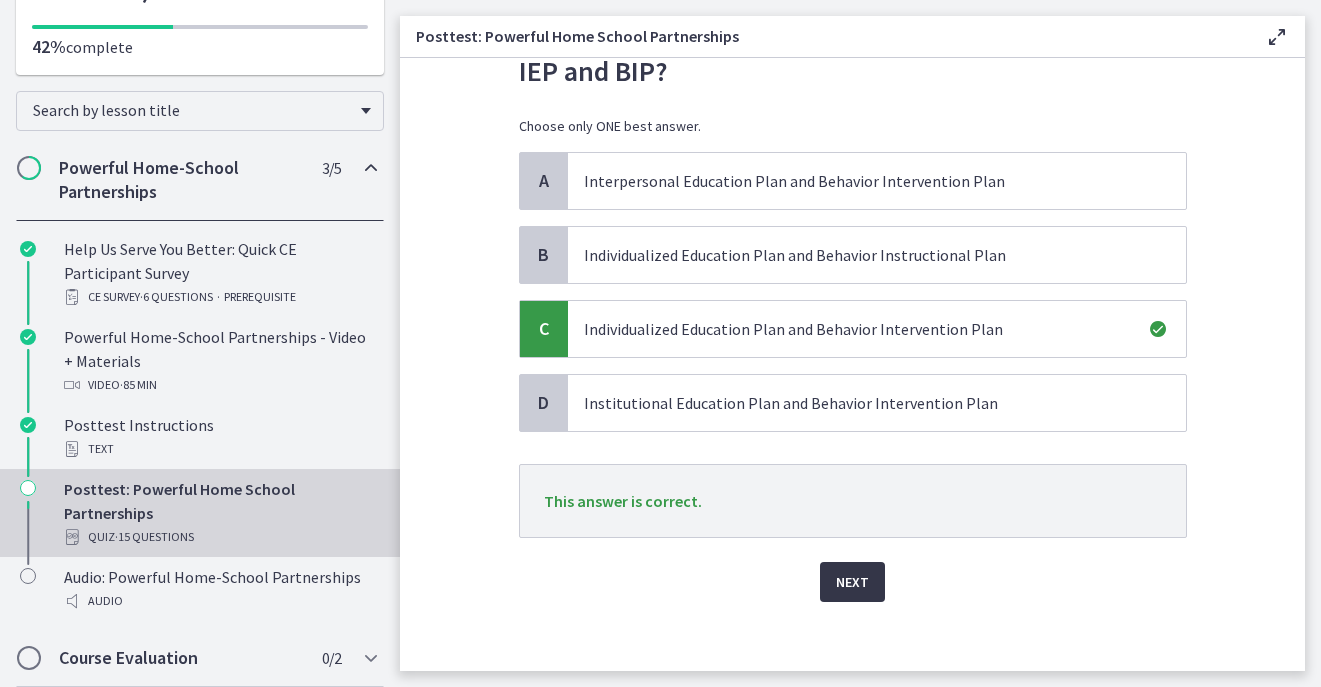 click on "Next" at bounding box center [852, 582] 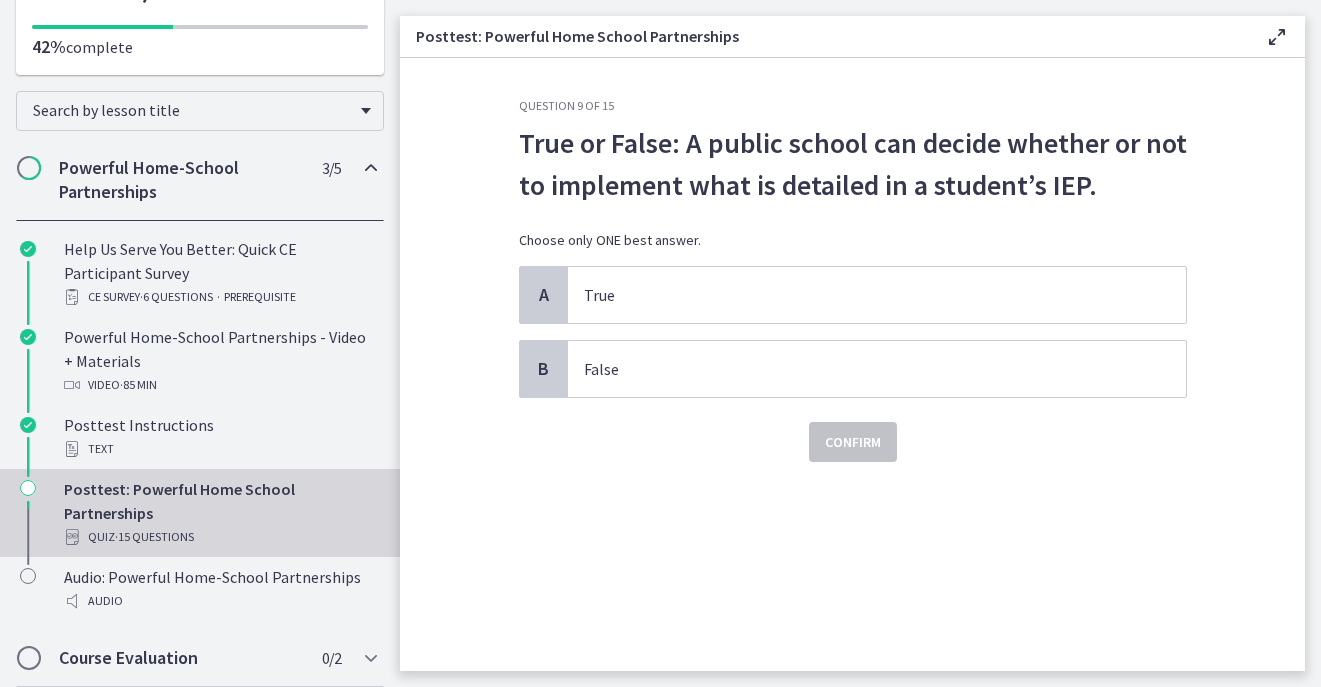 click on "True or False: A public school can decide whether or not to implement what is detailed in a student’s IEP." at bounding box center (853, 164) 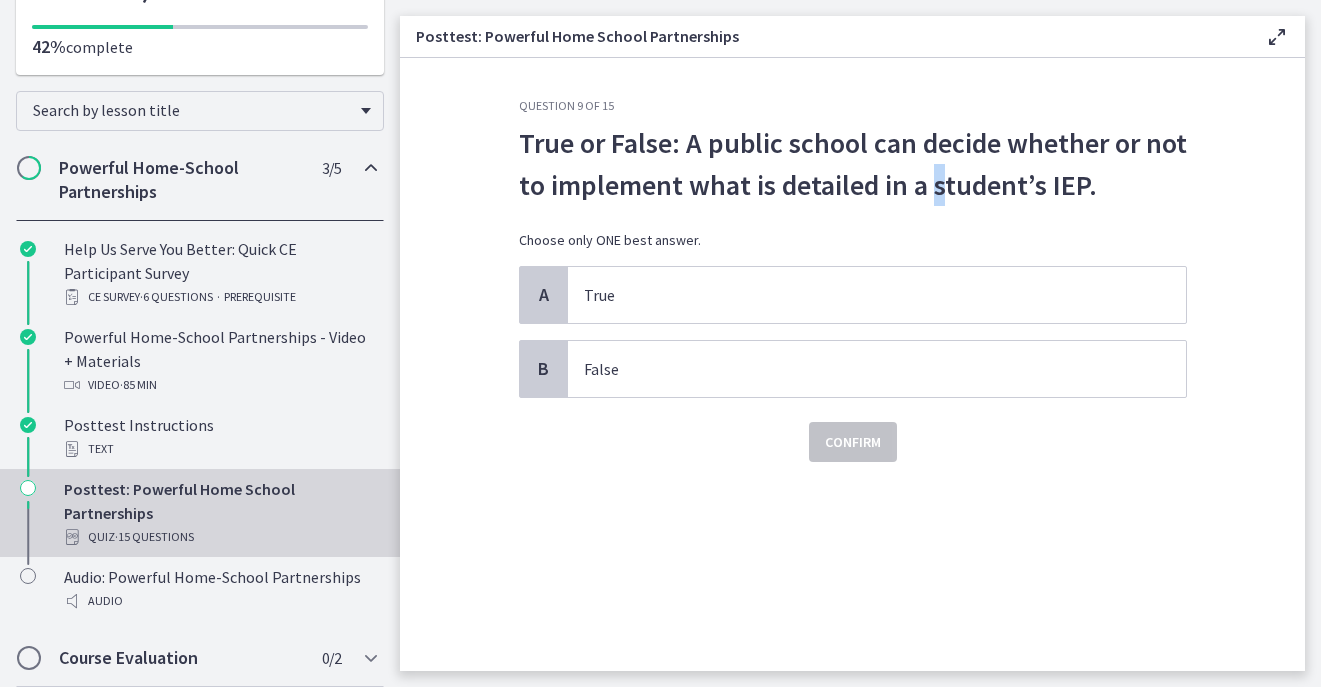 click on "True or False: A public school can decide whether or not to implement what is detailed in a student’s IEP." at bounding box center (853, 164) 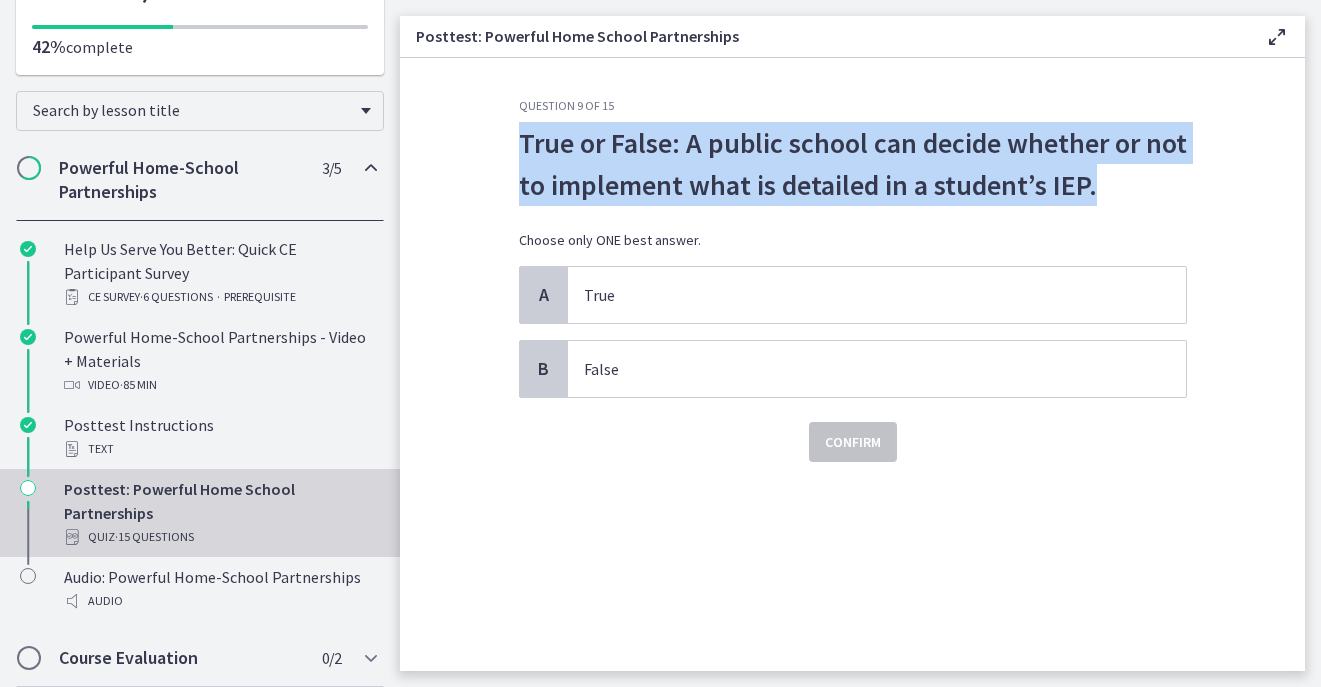 click on "True or False: A public school can decide whether or not to implement what is detailed in a student’s IEP." at bounding box center (853, 164) 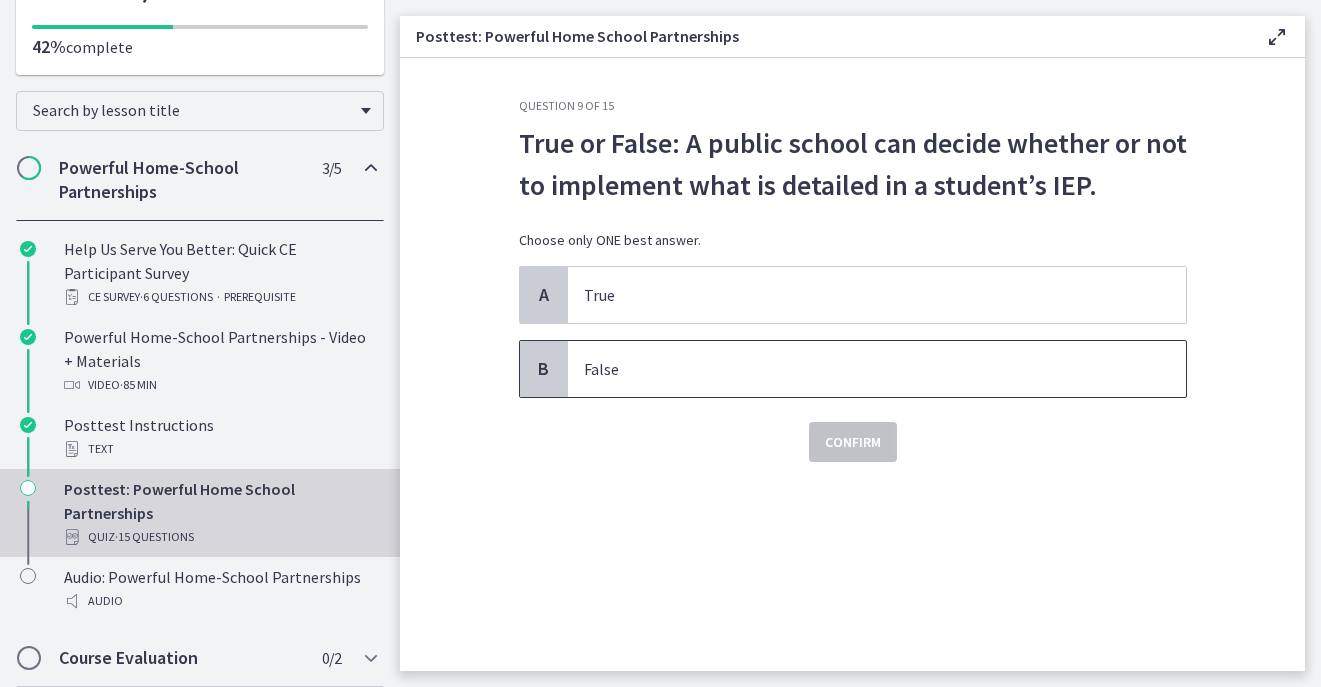 click on "False" at bounding box center [857, 369] 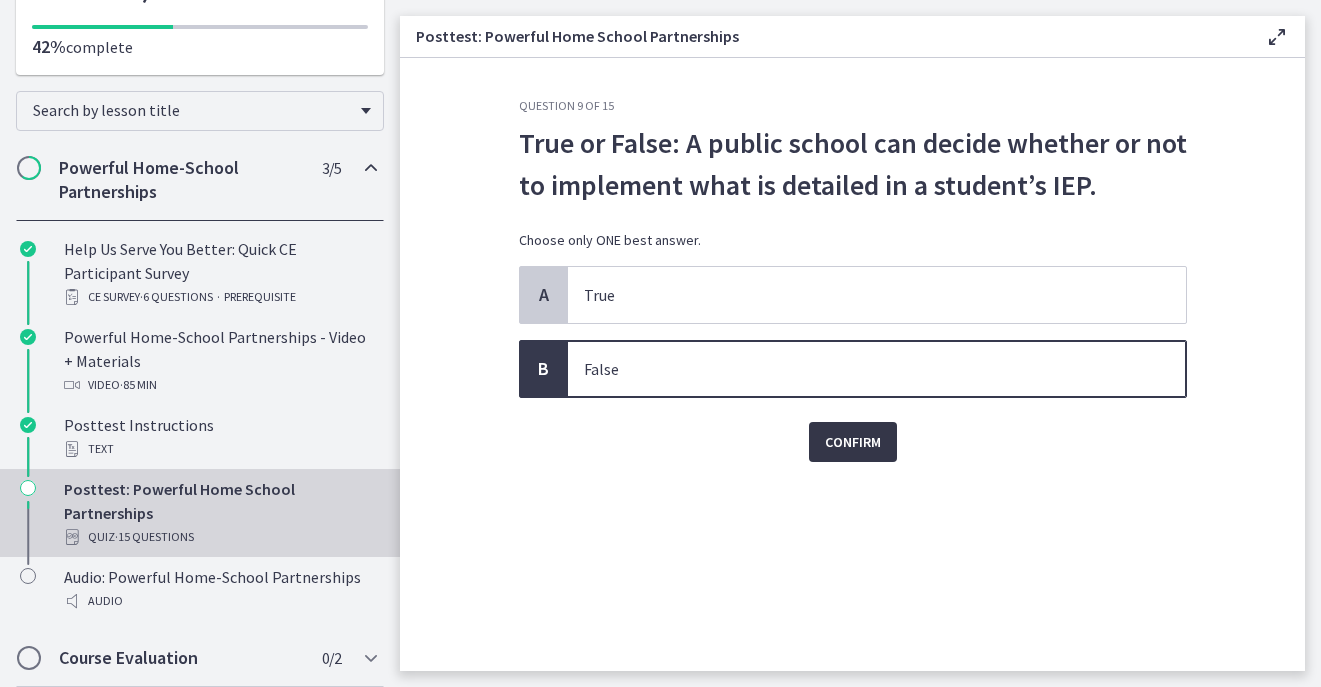 click on "Confirm" at bounding box center [853, 442] 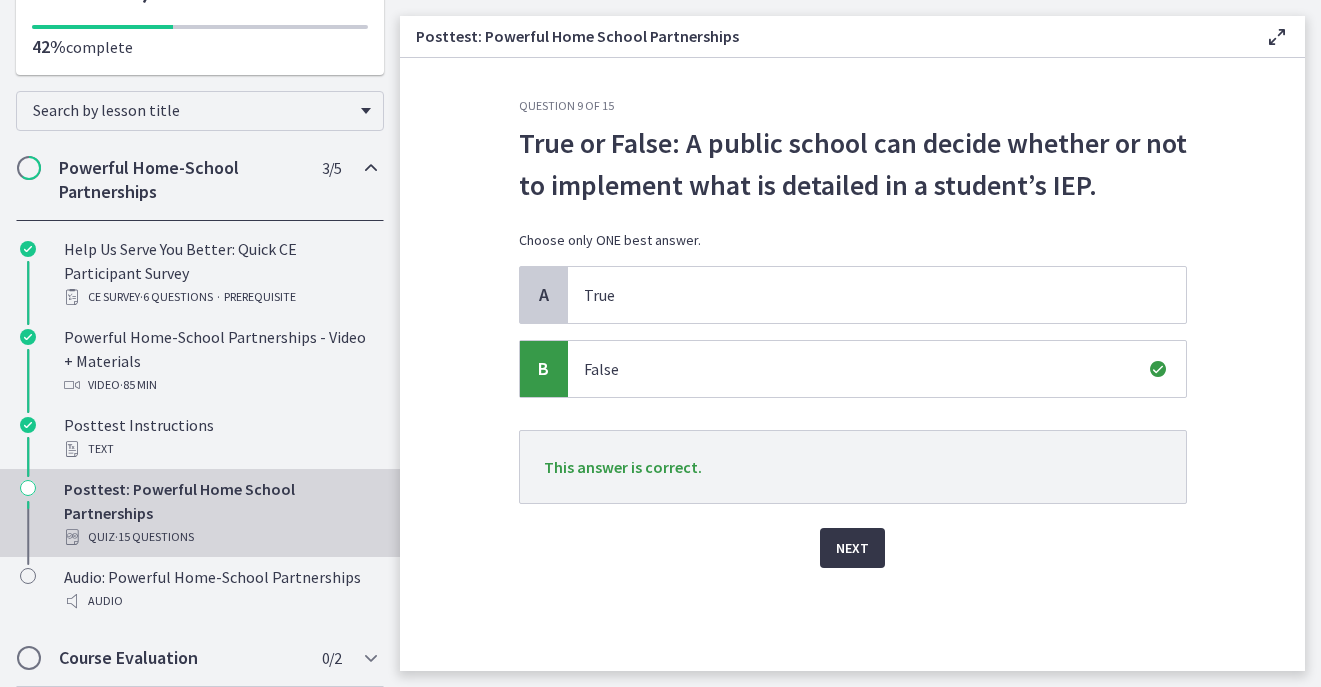 click on "Next" at bounding box center (852, 548) 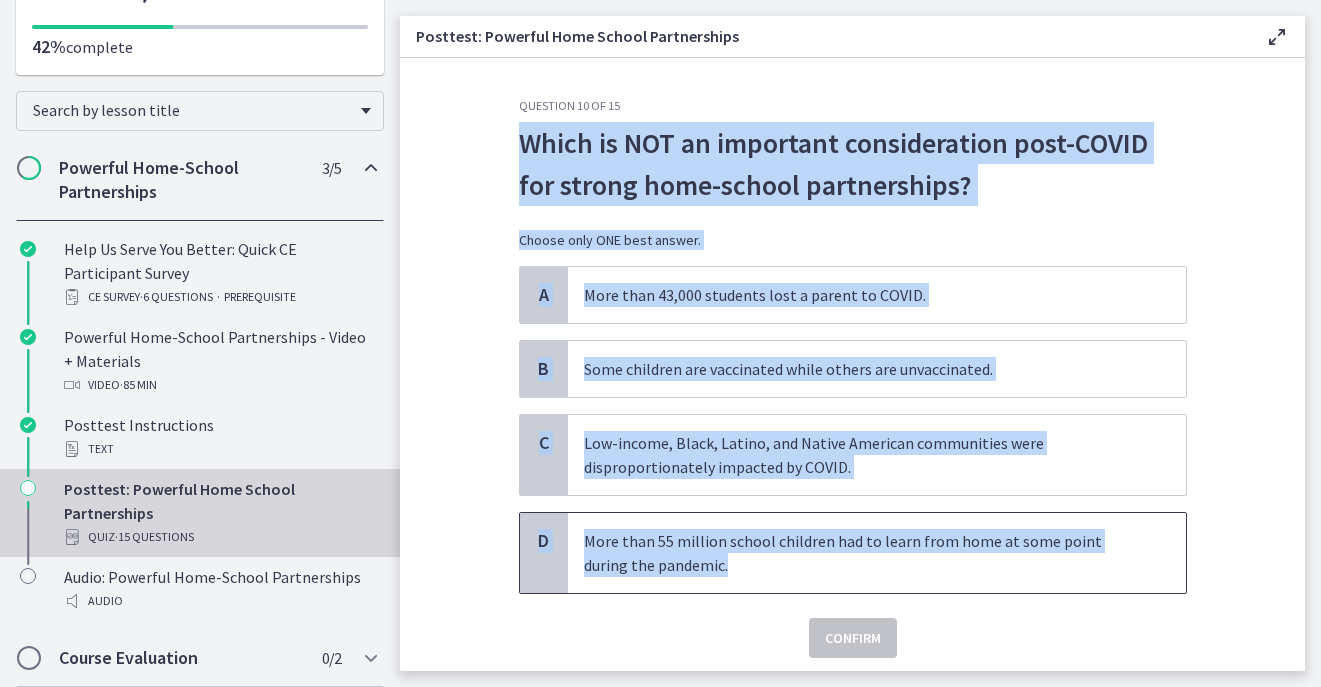 drag, startPoint x: 515, startPoint y: 142, endPoint x: 734, endPoint y: 581, distance: 490.5935 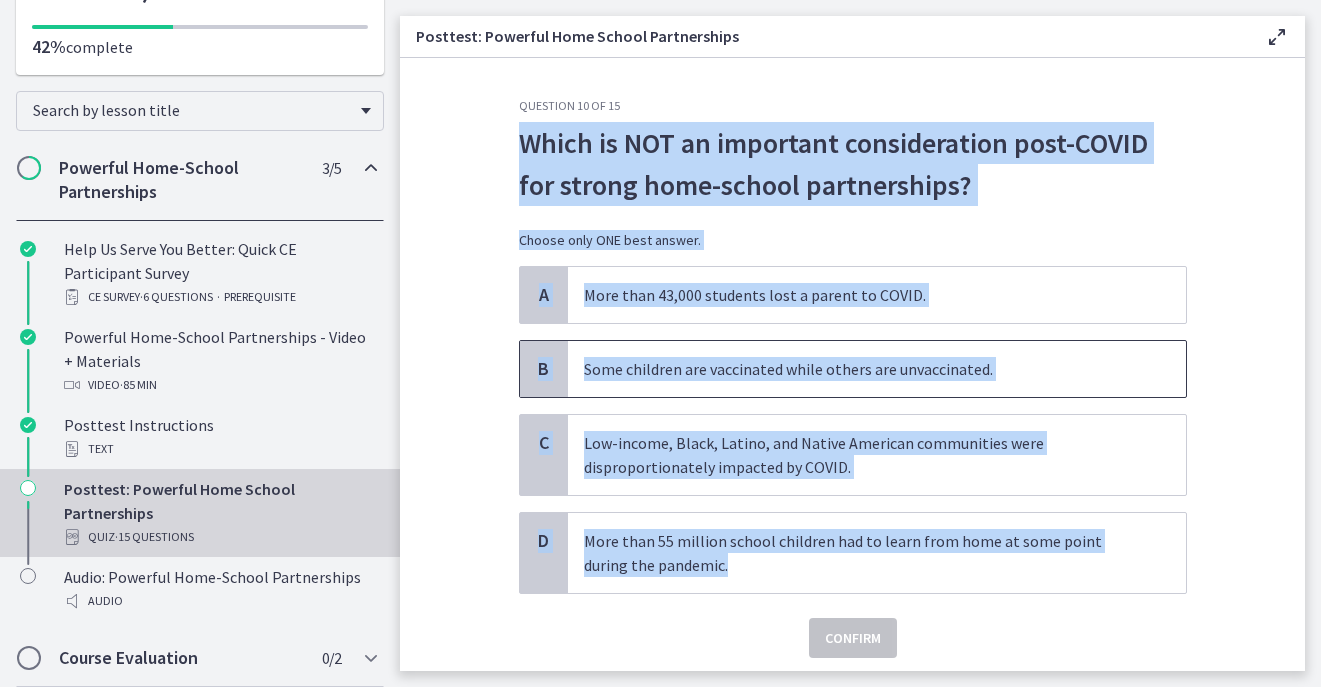 click on "Some children are vaccinated while others are unvaccinated." at bounding box center (857, 369) 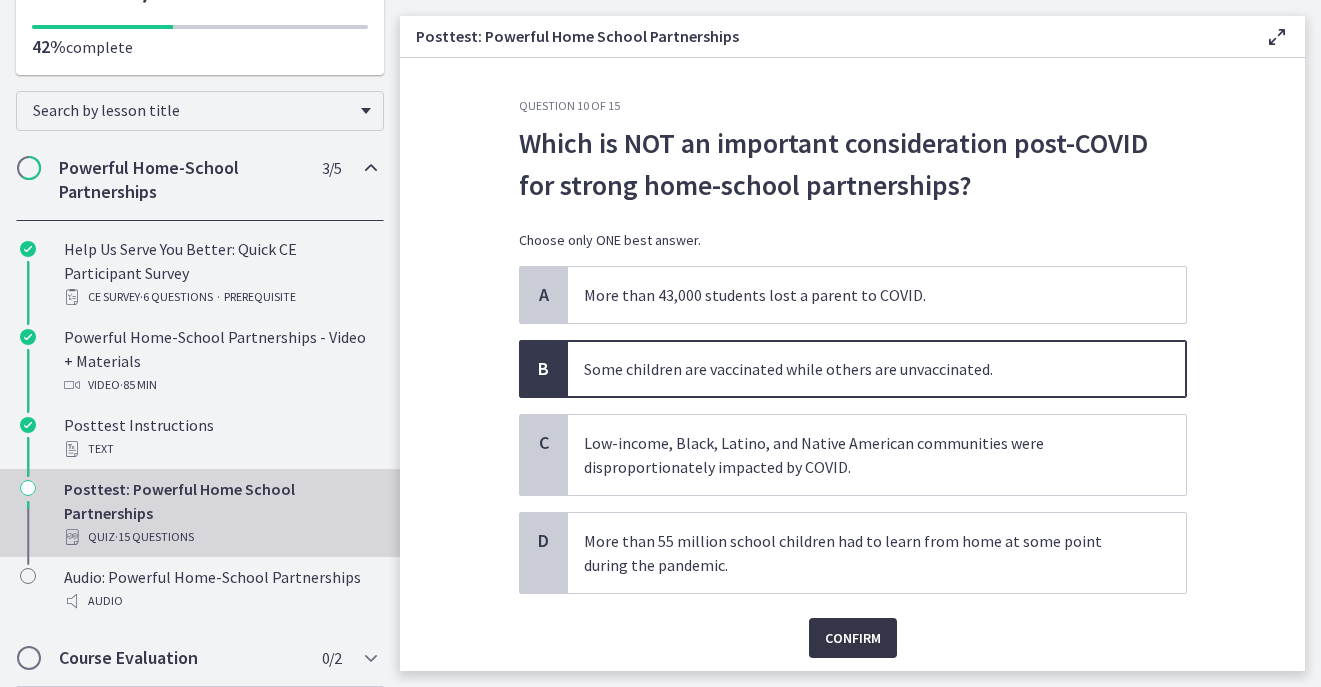 click on "Confirm" at bounding box center [853, 638] 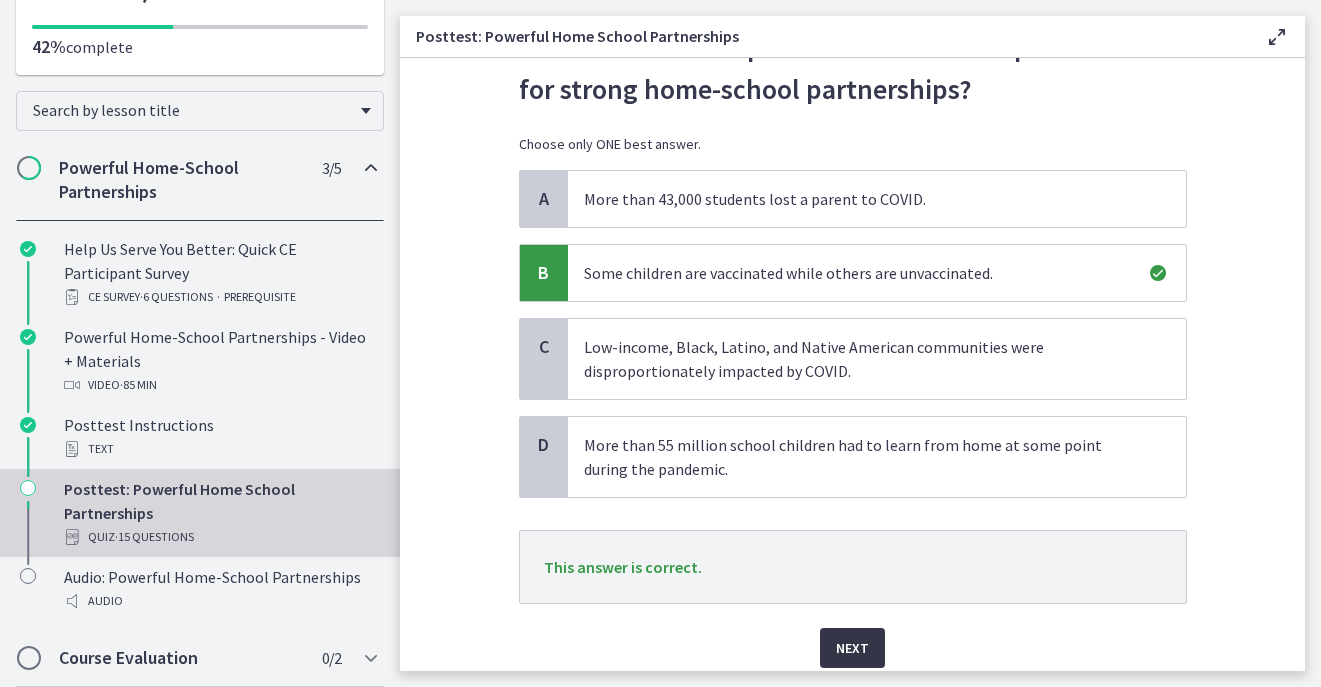 scroll, scrollTop: 97, scrollLeft: 0, axis: vertical 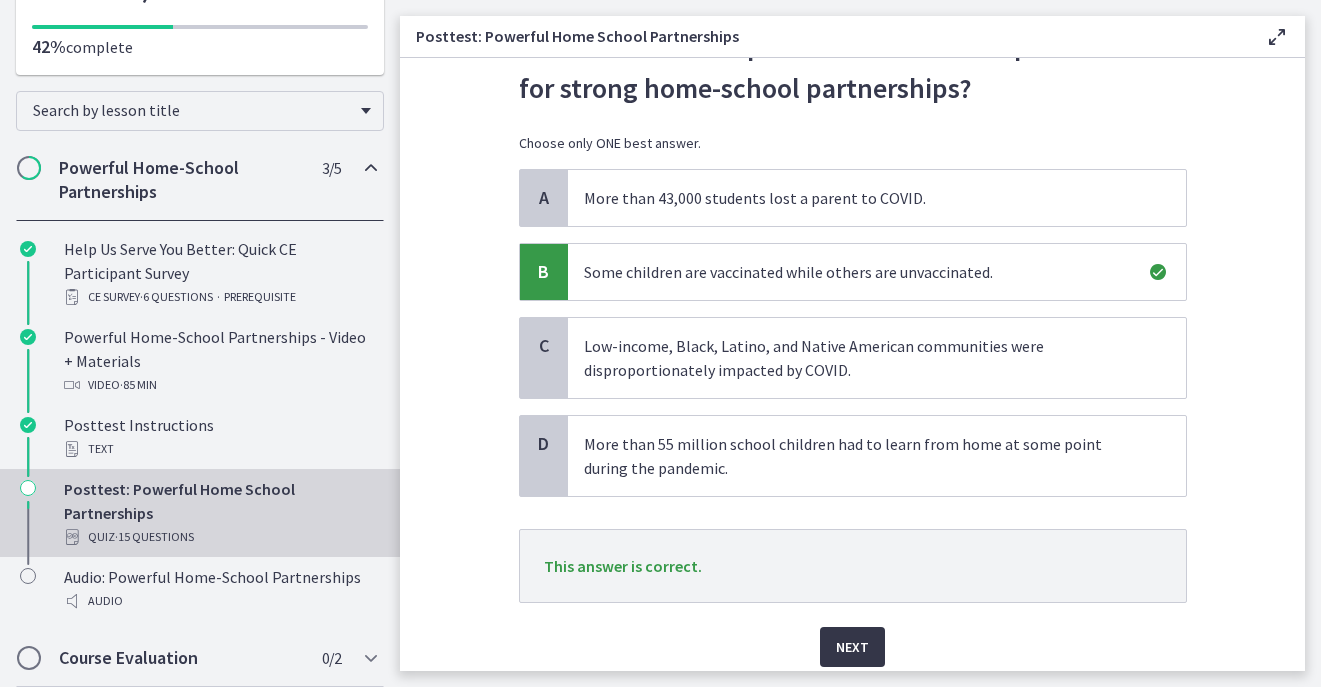 click on "Next" at bounding box center (852, 647) 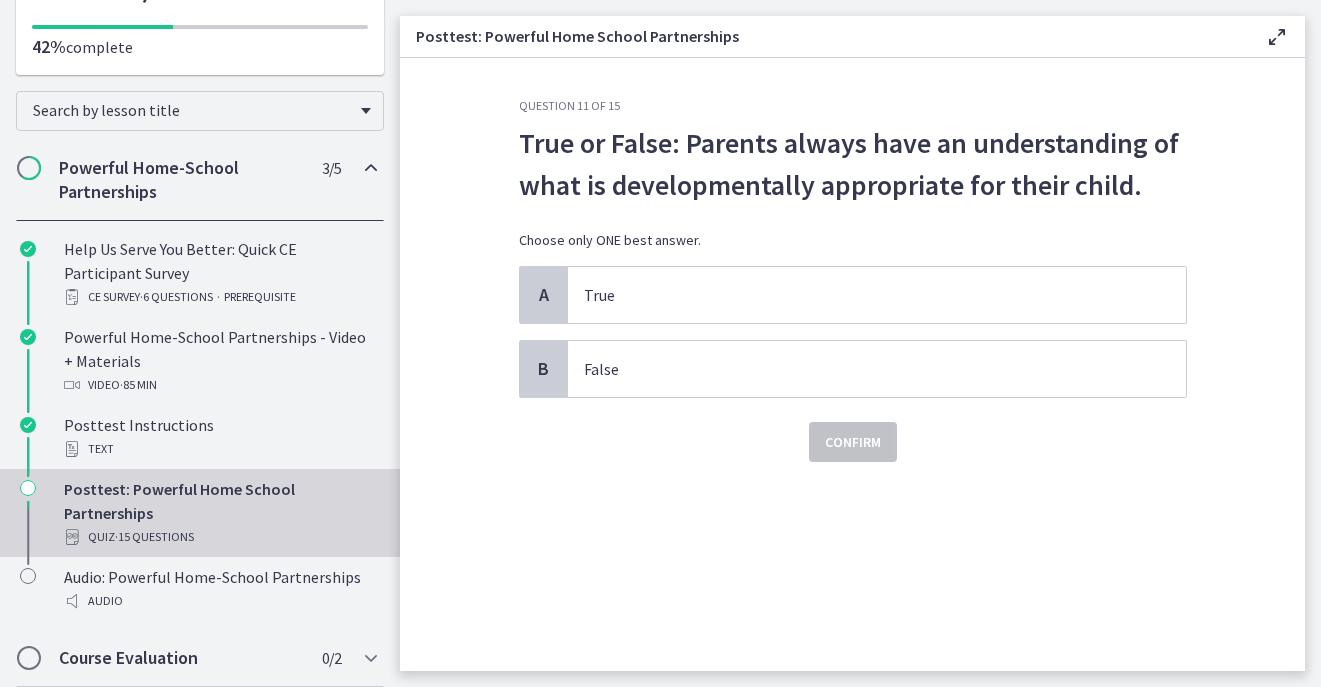 click on "True or False: Parents always have an understanding of what is developmentally appropriate for their child." at bounding box center (853, 164) 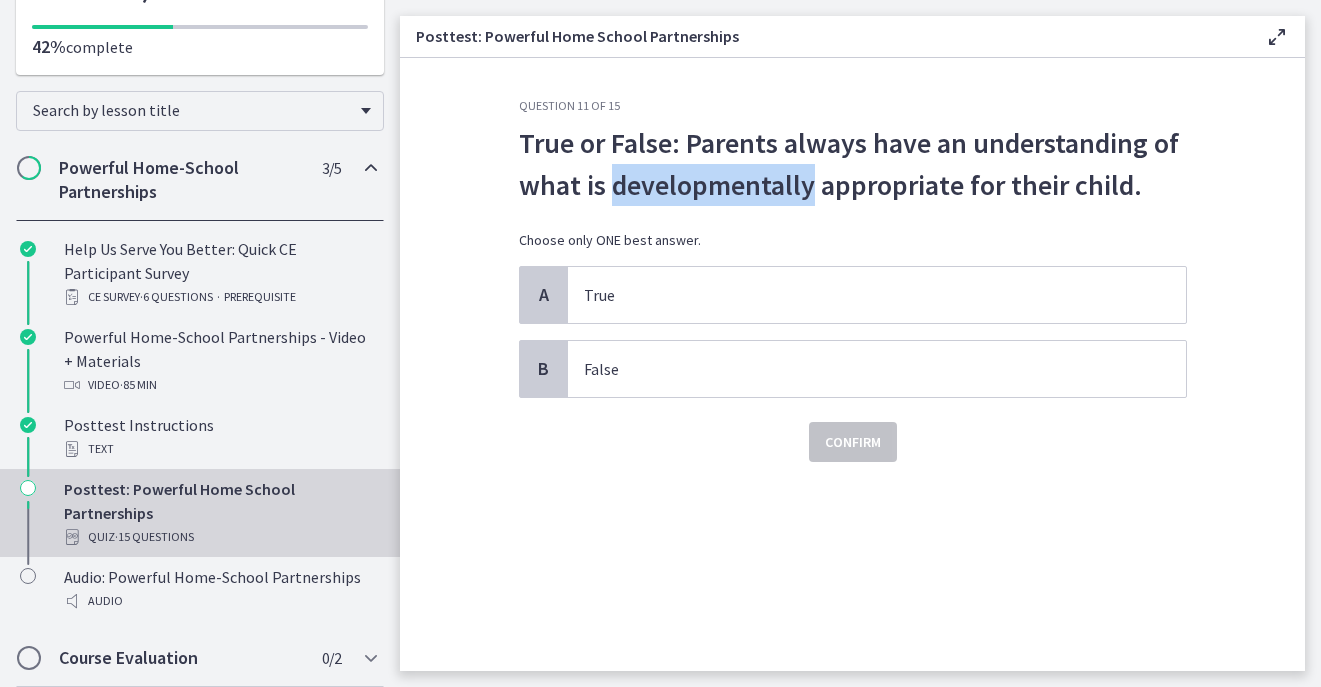 click on "True or False: Parents always have an understanding of what is developmentally appropriate for their child." at bounding box center [853, 164] 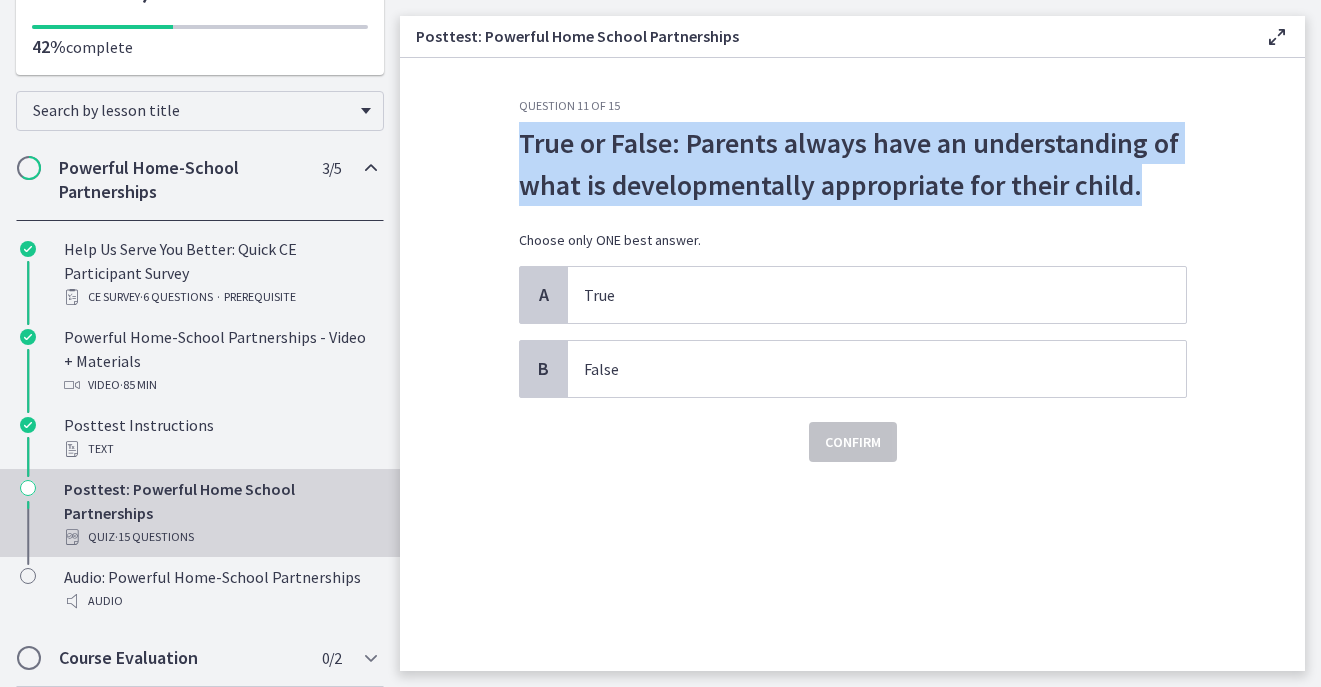 click on "True or False: Parents always have an understanding of what is developmentally appropriate for their child." at bounding box center [853, 164] 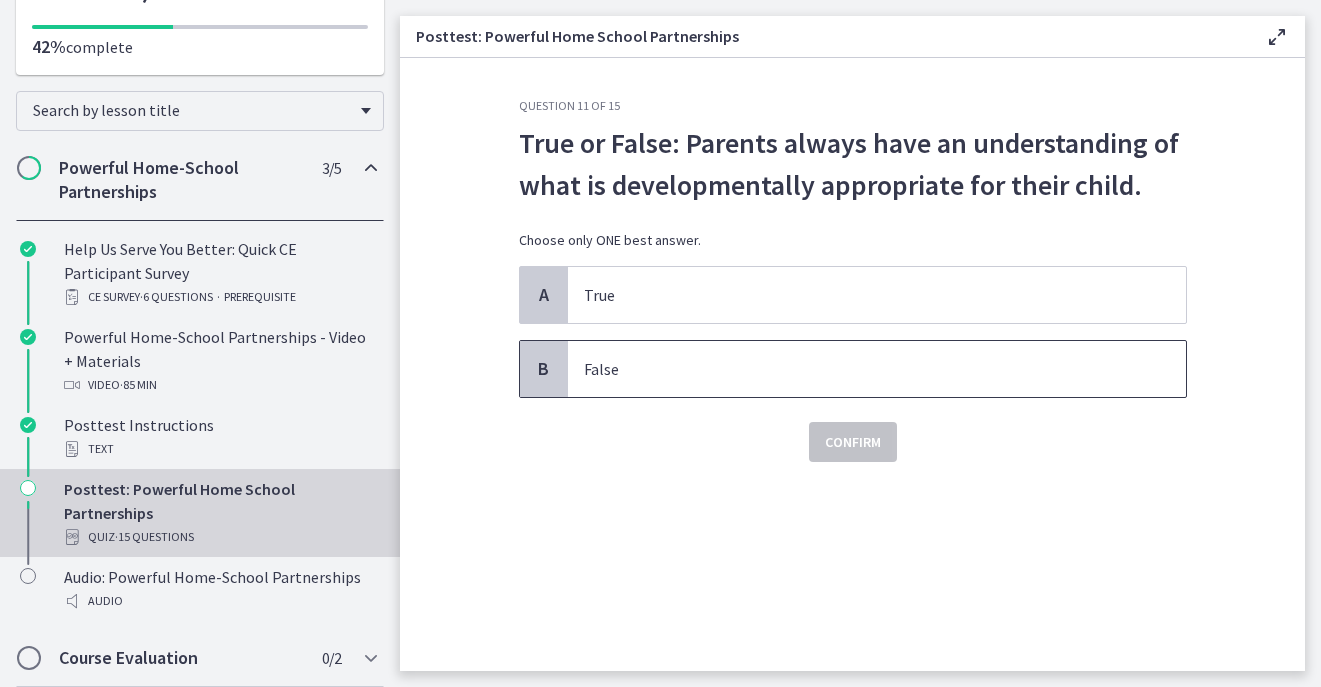 click on "False" at bounding box center (877, 369) 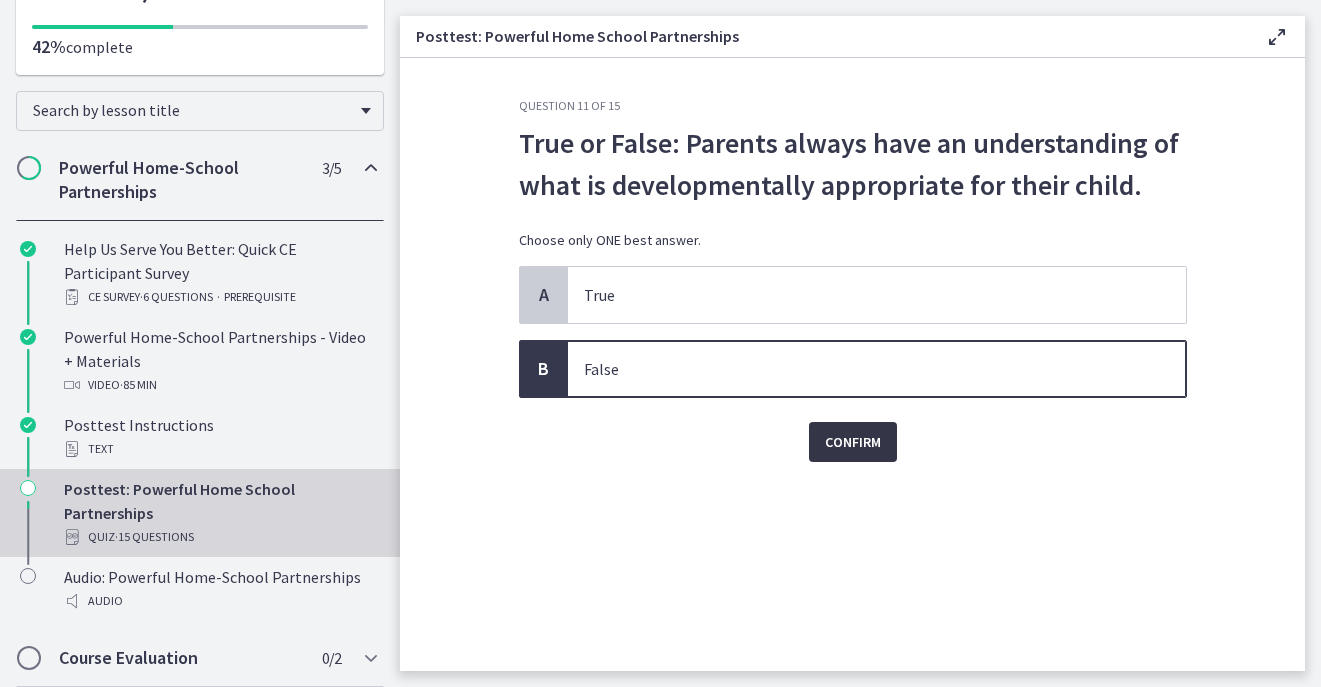 click on "Confirm" at bounding box center [853, 442] 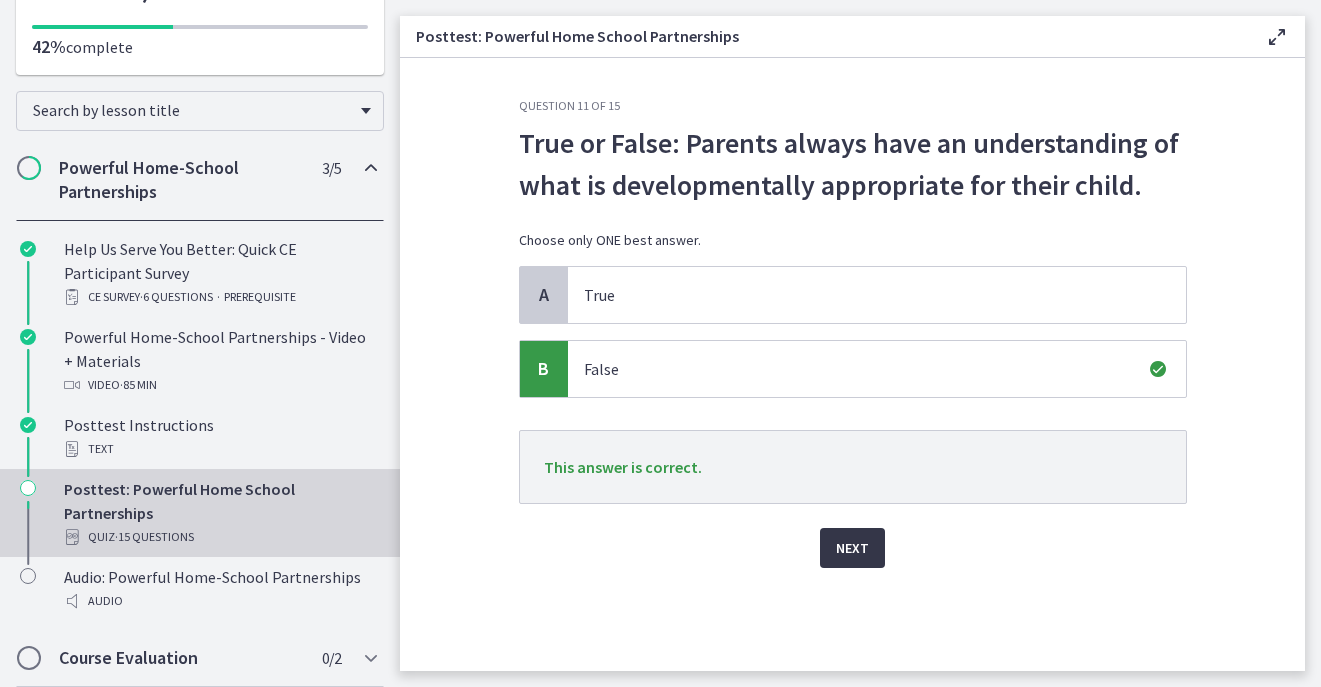 click on "Next" at bounding box center [852, 548] 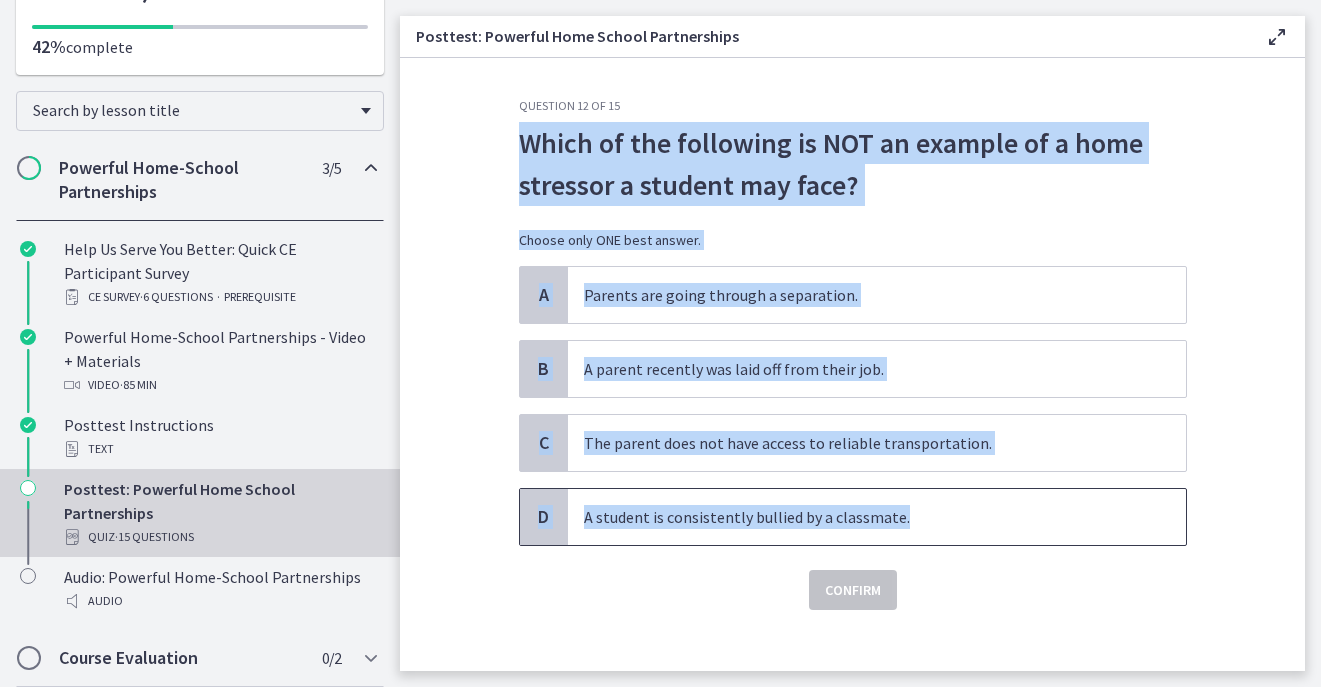 drag, startPoint x: 511, startPoint y: 136, endPoint x: 919, endPoint y: 506, distance: 550.7849 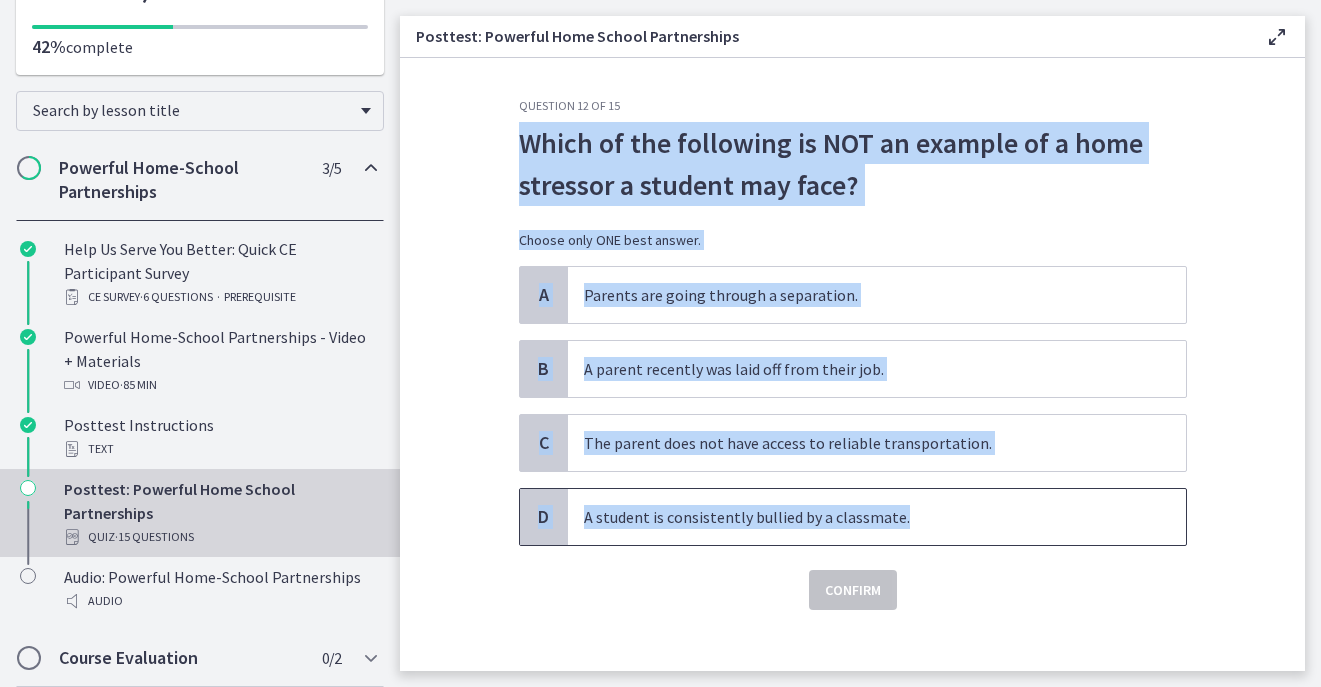 click on "A student is consistently bullied by a classmate." at bounding box center (877, 517) 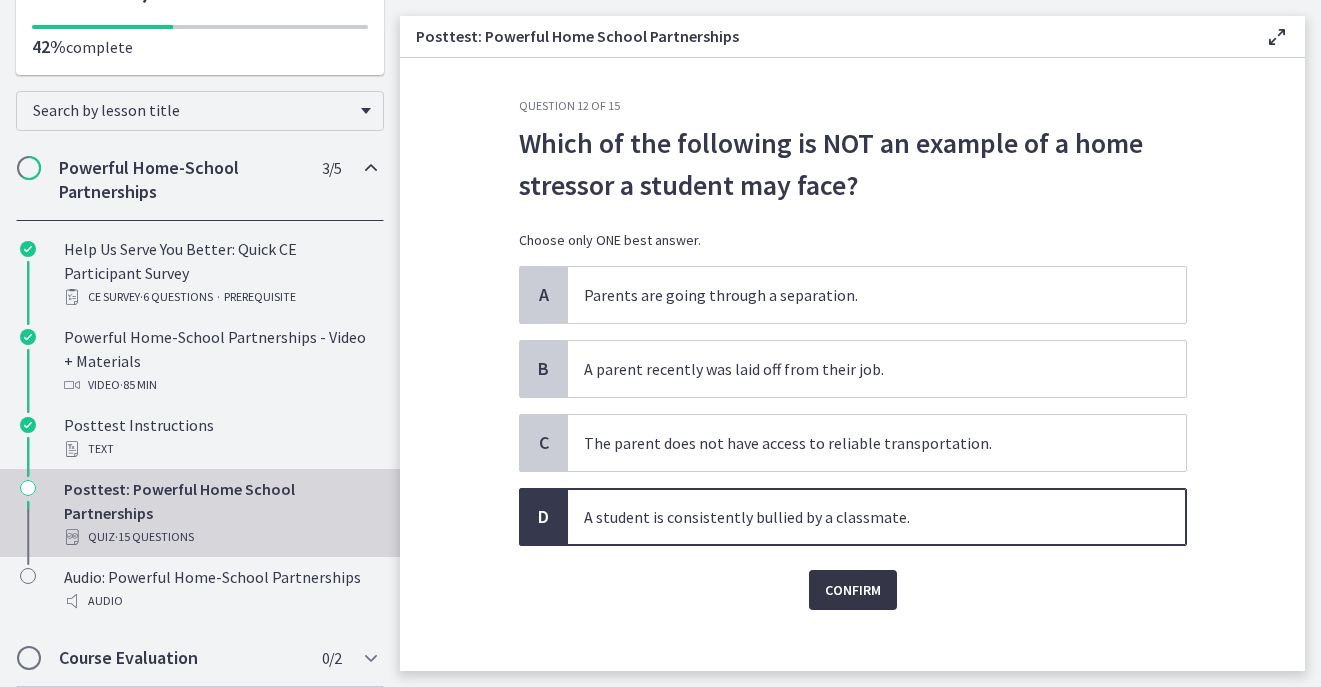 click on "Confirm" at bounding box center [853, 590] 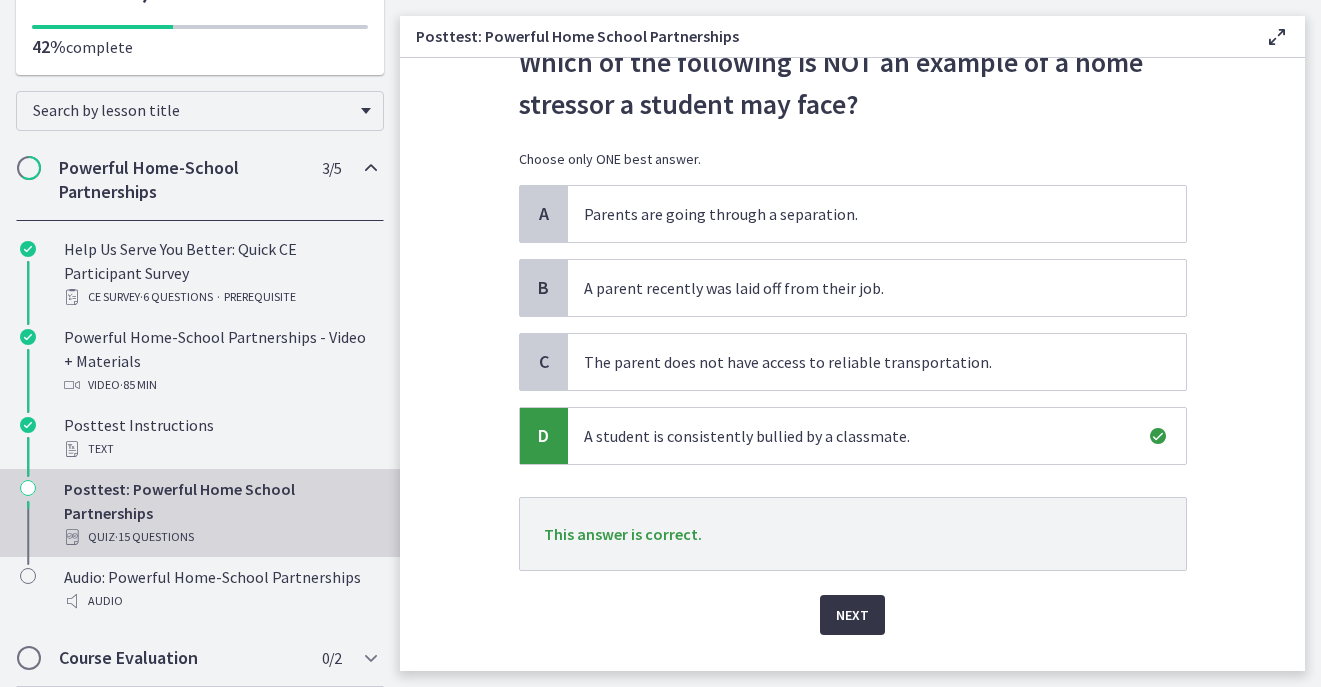 scroll, scrollTop: 125, scrollLeft: 0, axis: vertical 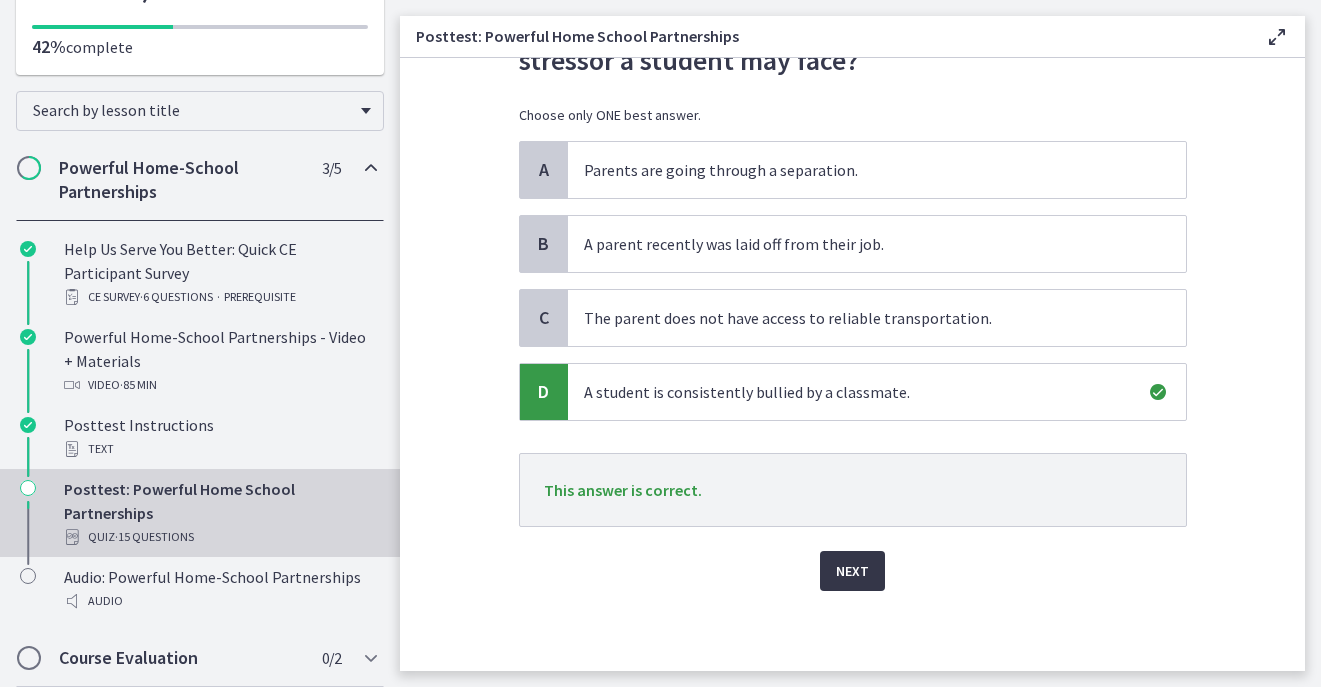click on "Next" at bounding box center (852, 571) 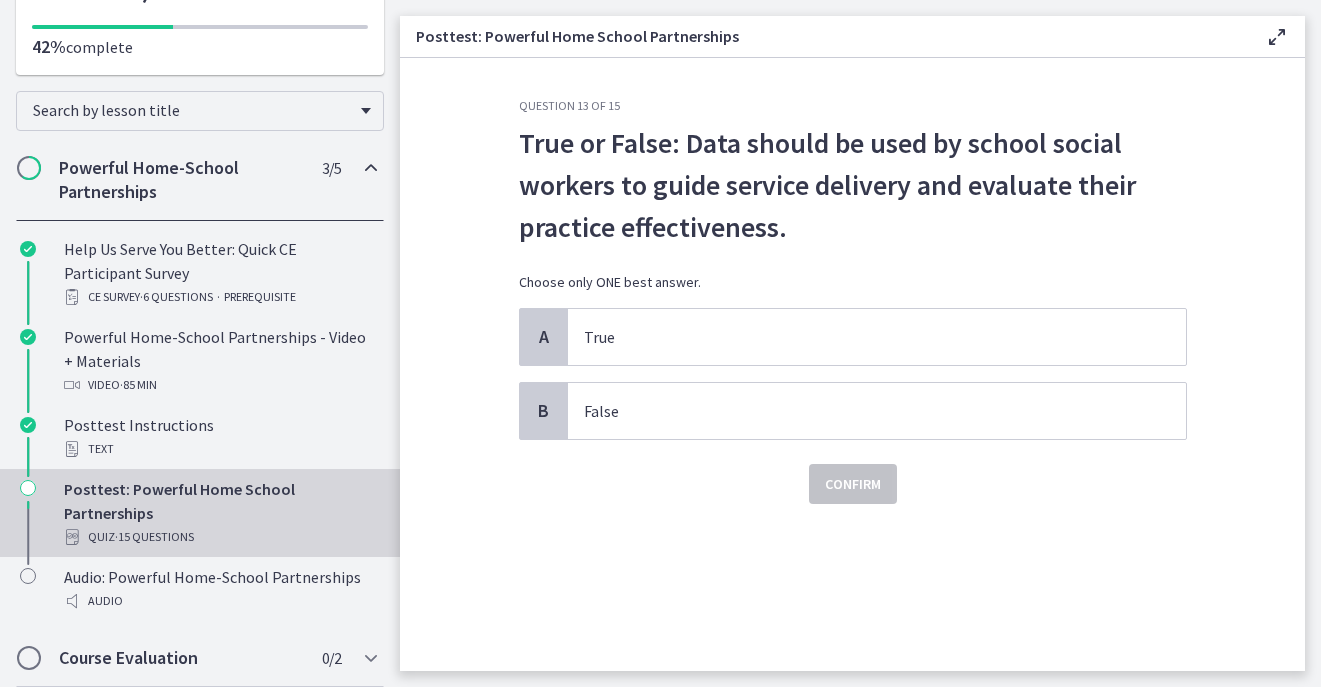 scroll, scrollTop: 0, scrollLeft: 0, axis: both 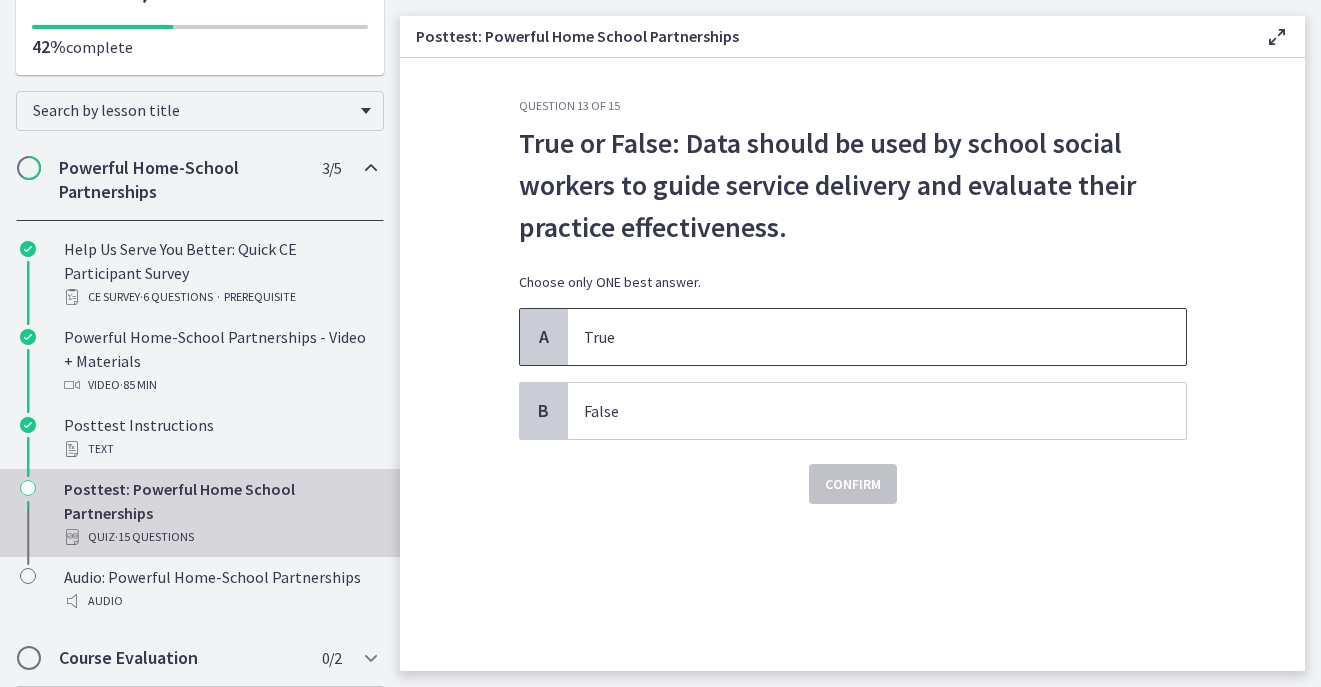 click on "True" at bounding box center (857, 337) 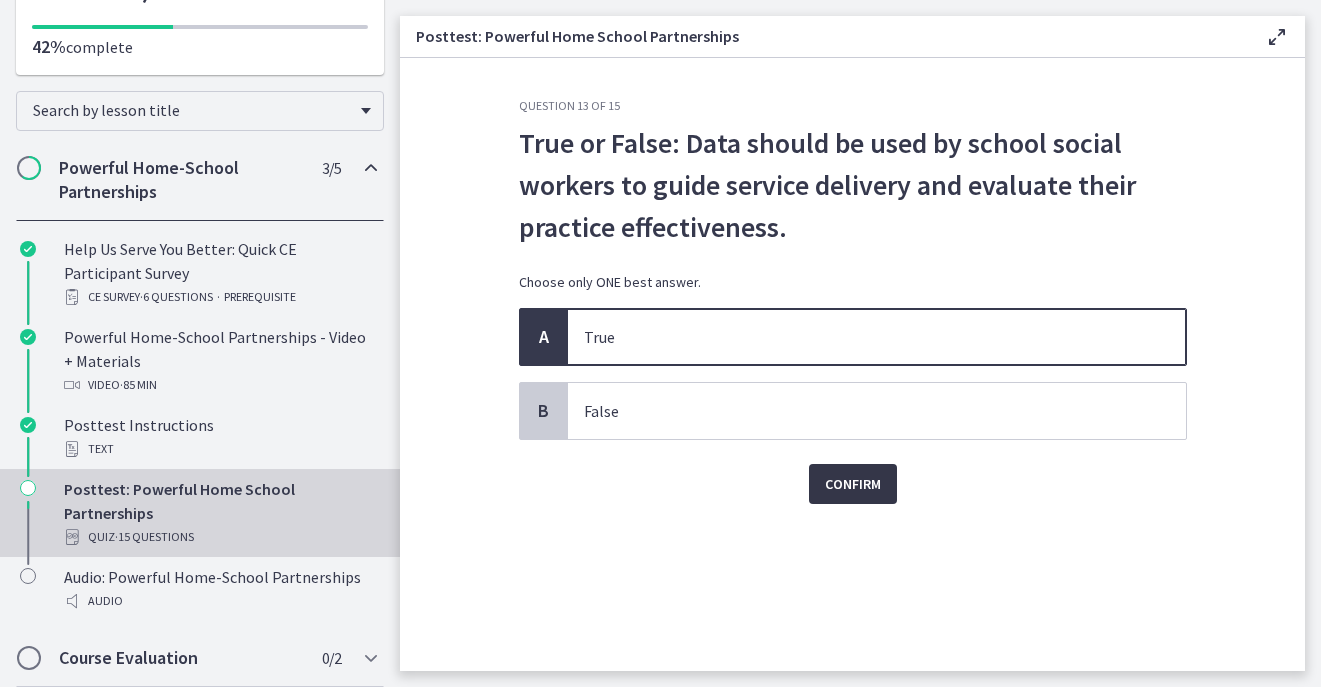 click on "Confirm" at bounding box center [853, 484] 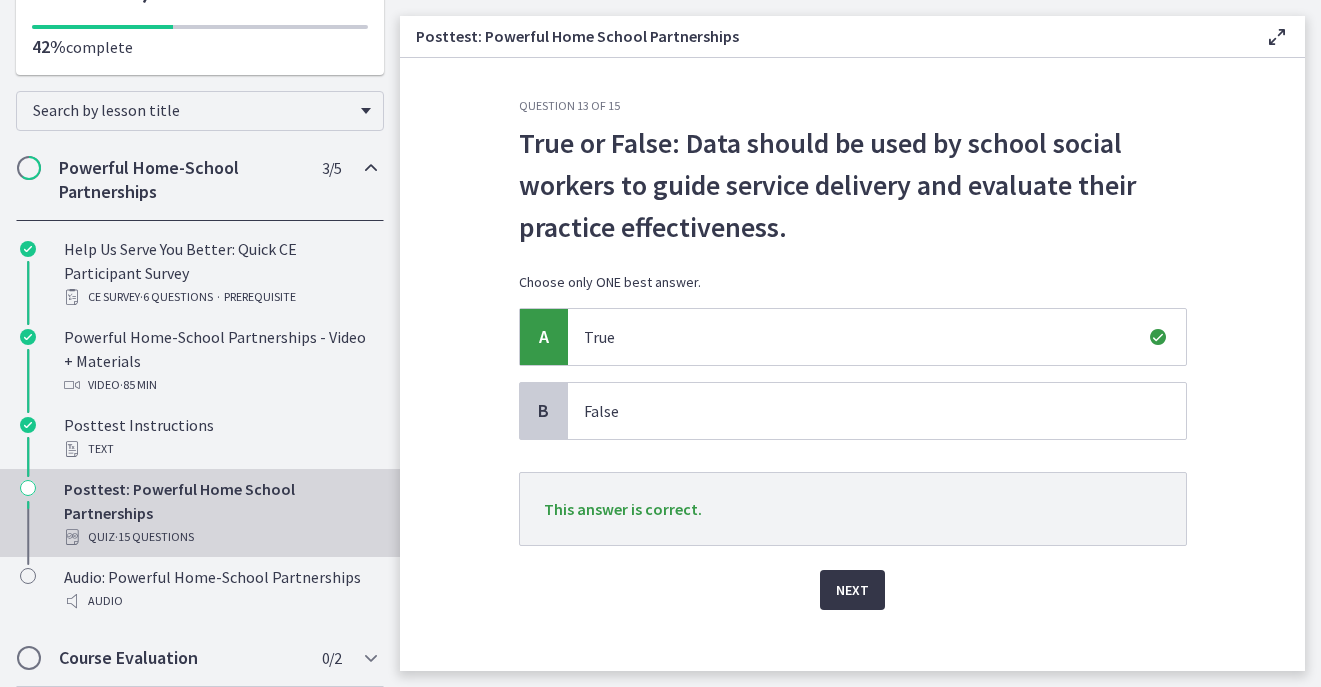 scroll, scrollTop: 19, scrollLeft: 0, axis: vertical 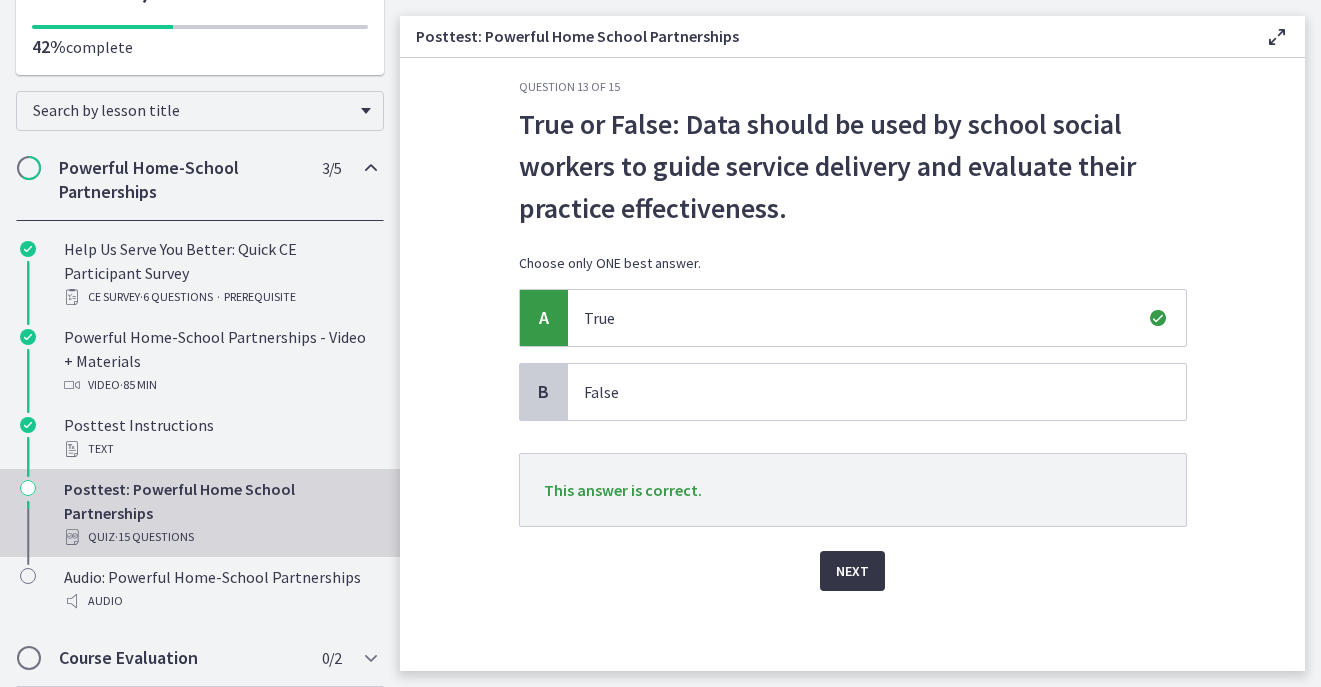 click on "Next" at bounding box center (852, 571) 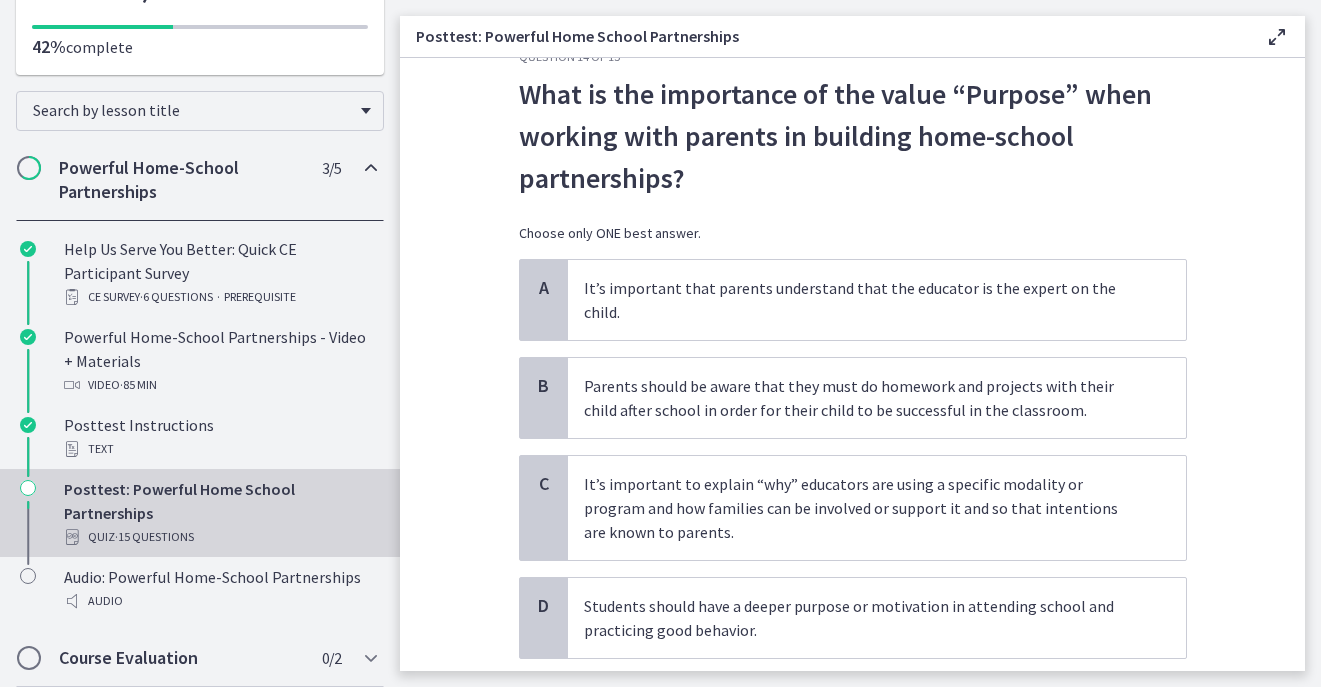 scroll, scrollTop: 51, scrollLeft: 0, axis: vertical 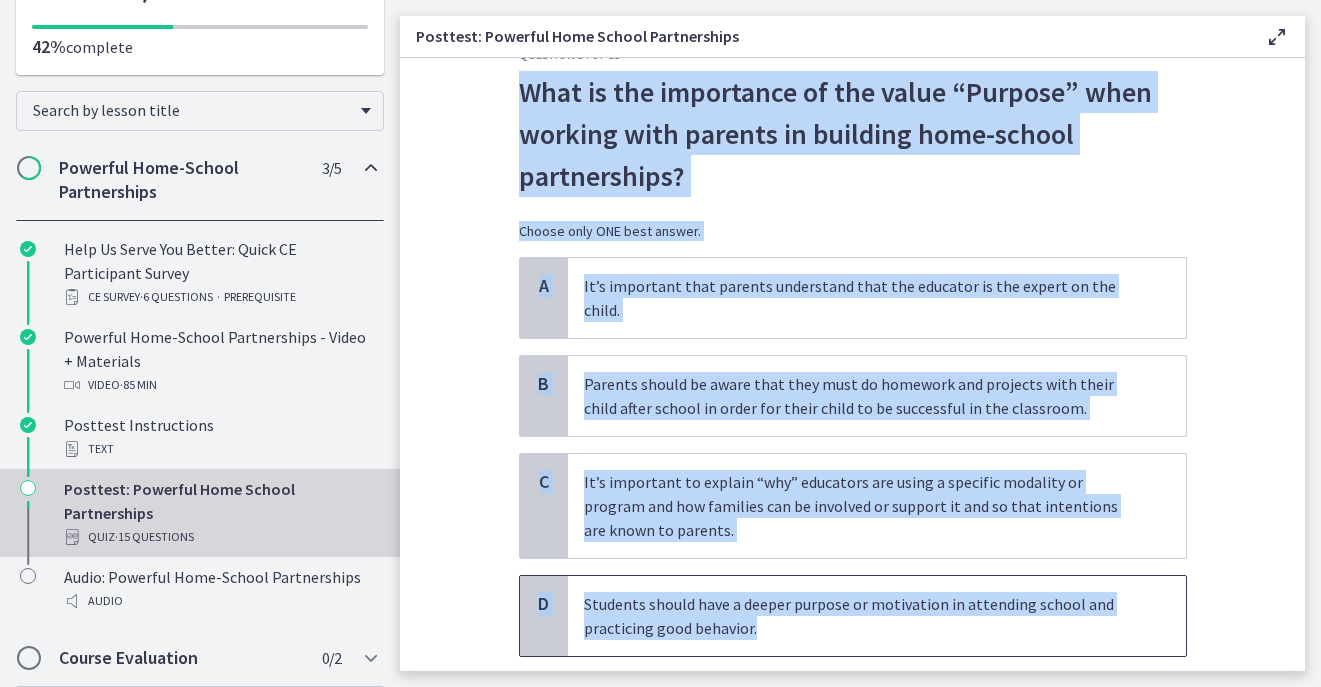 drag, startPoint x: 516, startPoint y: 88, endPoint x: 755, endPoint y: 604, distance: 568.6625 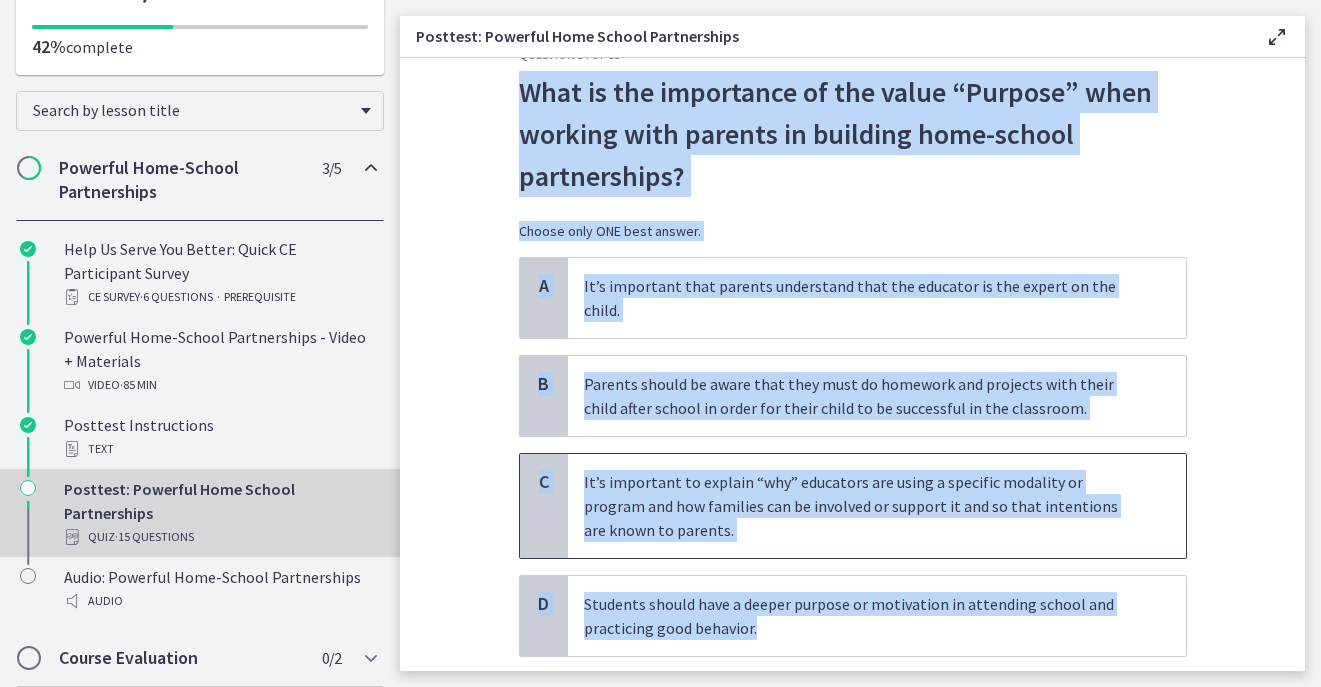 click on "It’s important to explain “why” educators are using a specific modality or program and how families can be involved or support it and so that intentions are known to parents." at bounding box center [857, 506] 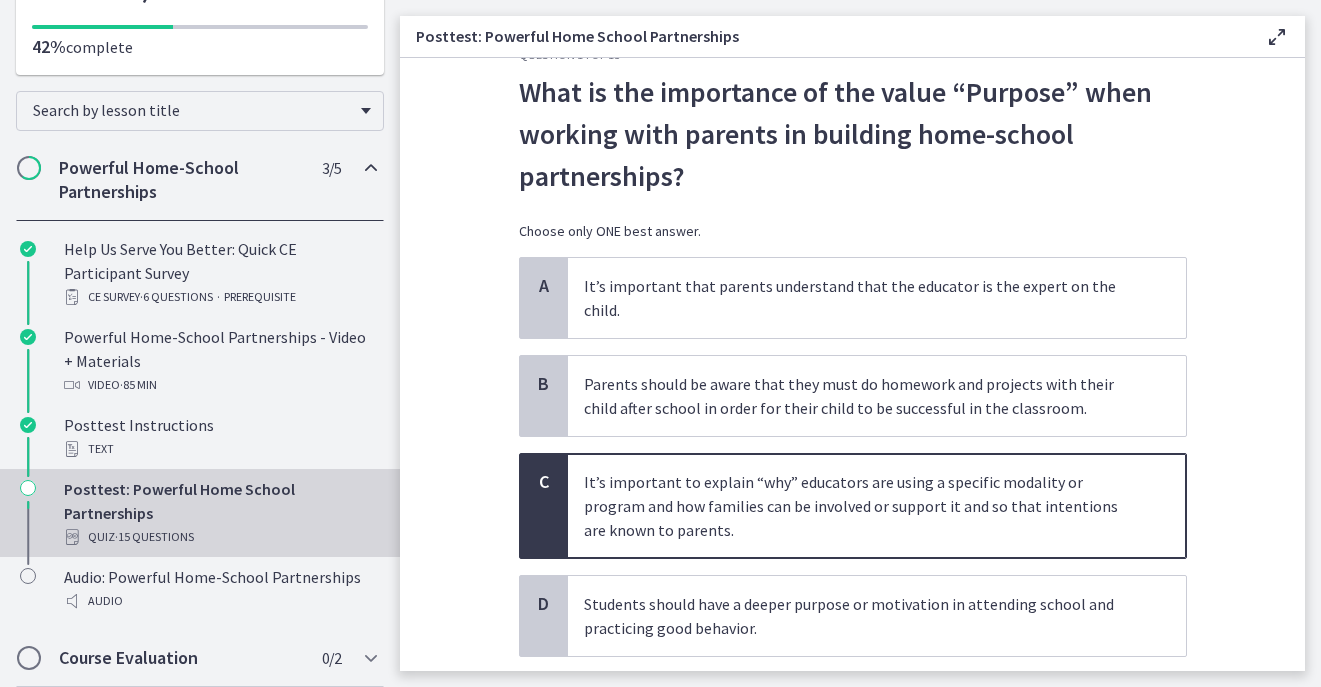 scroll, scrollTop: 157, scrollLeft: 0, axis: vertical 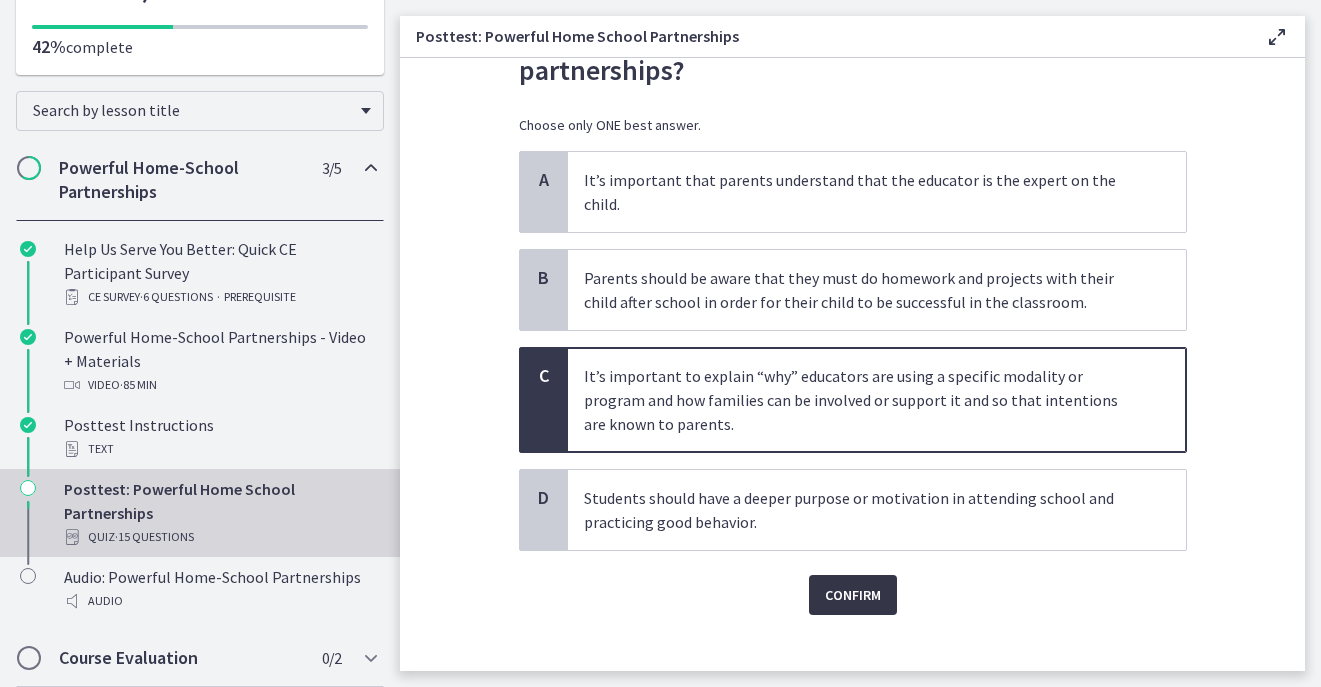 click on "Confirm" at bounding box center [853, 595] 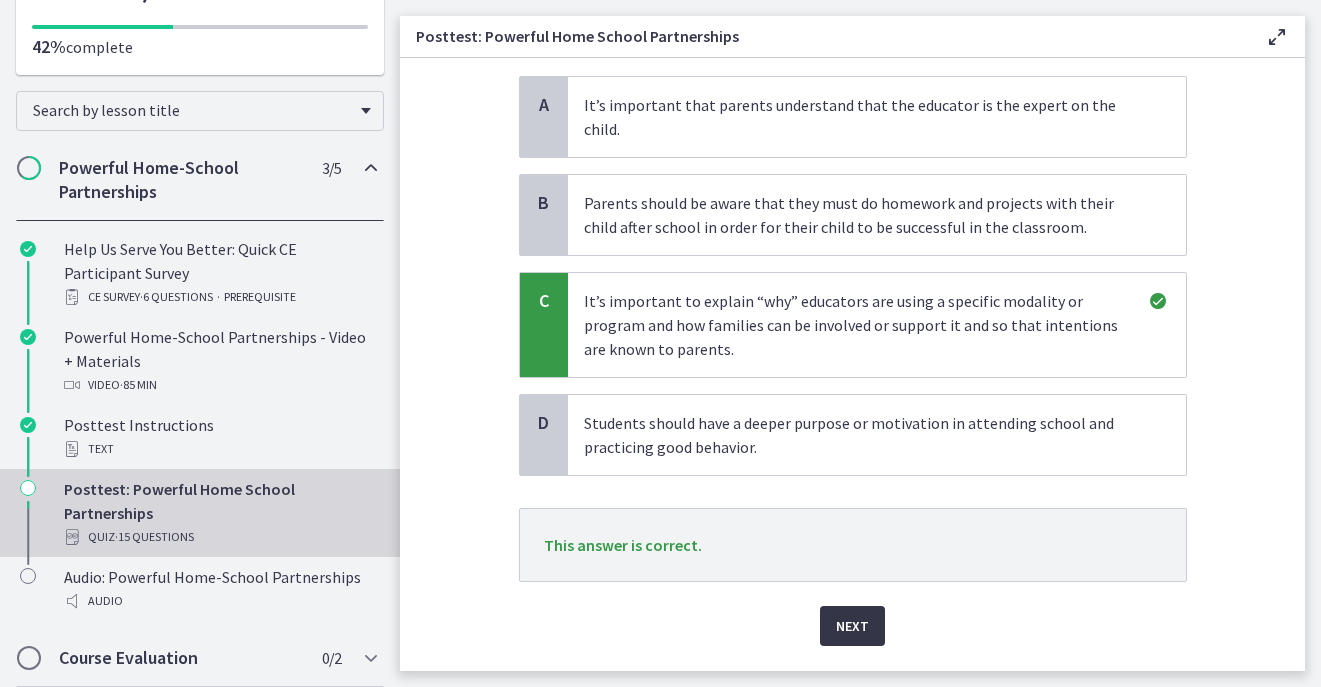 scroll, scrollTop: 263, scrollLeft: 0, axis: vertical 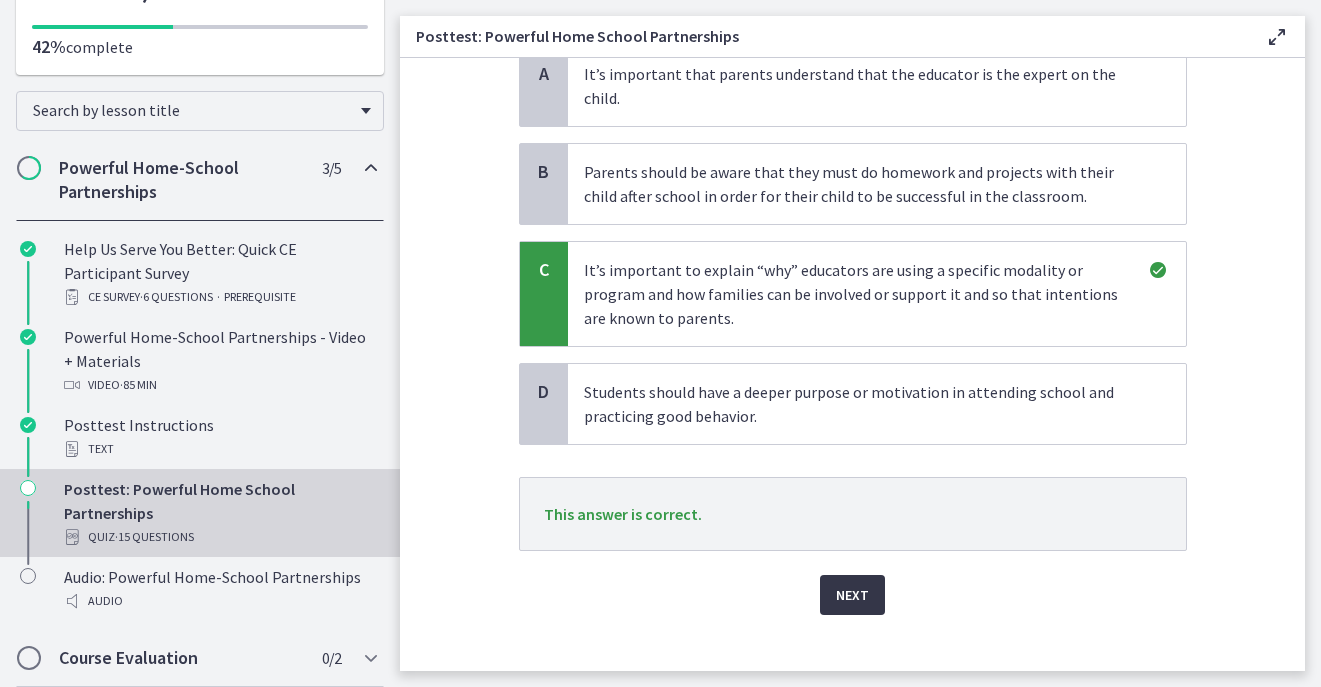 click on "Next" at bounding box center (852, 595) 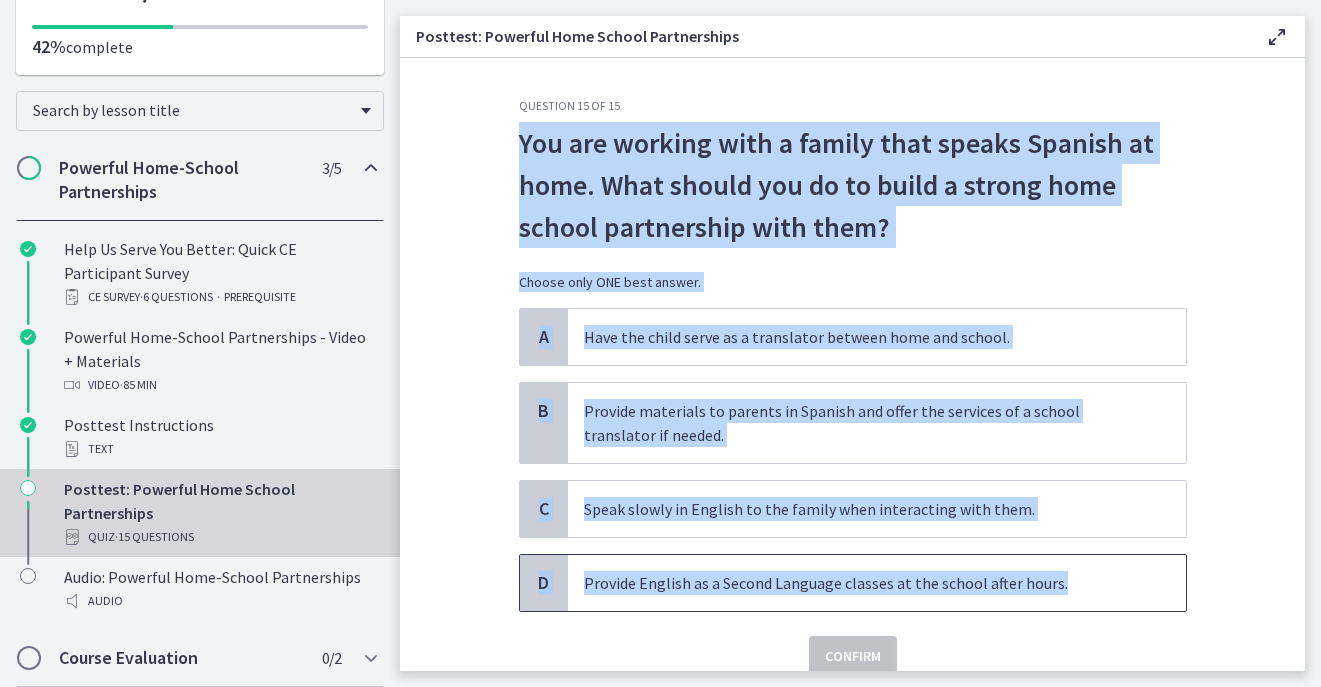 drag, startPoint x: 510, startPoint y: 138, endPoint x: 1054, endPoint y: 584, distance: 703.45715 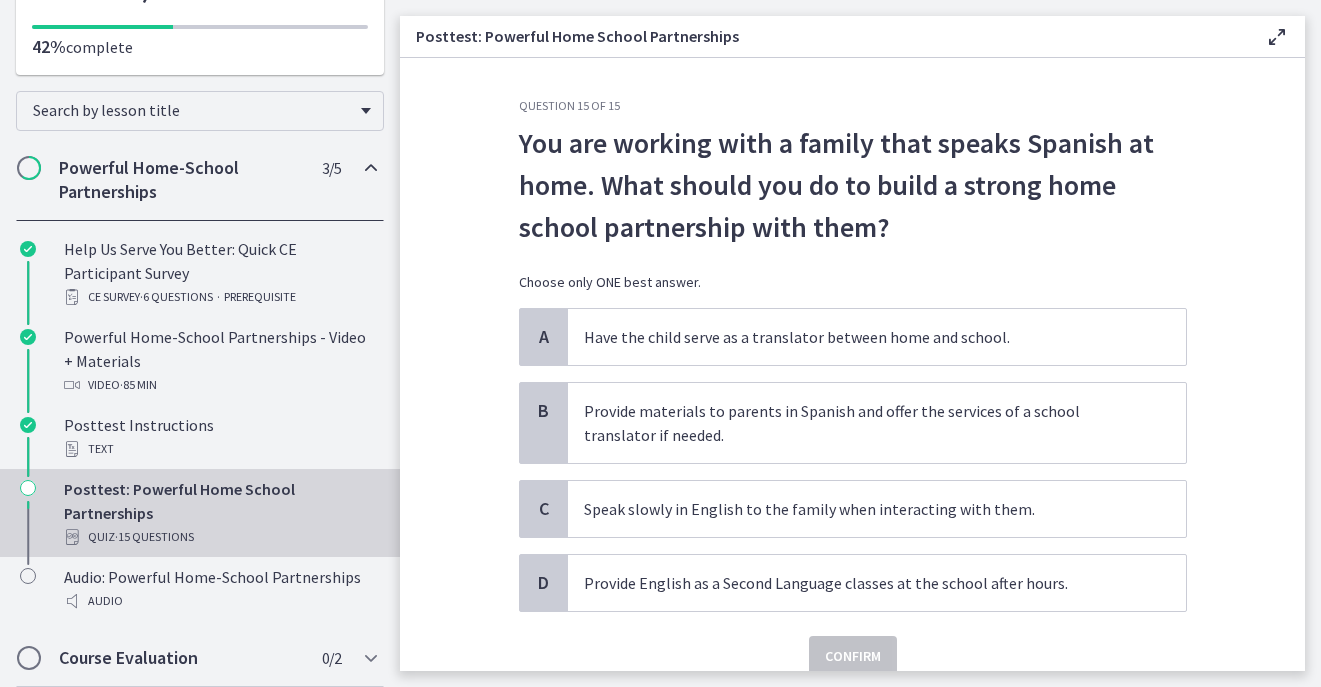 click on "A
Have the child serve as a translator between home and school.
B
Provide materials to parents in Spanish and offer the services of a school translator if needed.
C
Speak slowly in English to the family when interacting with them.
D
Provide English as a Second Language classes at the school after hours." at bounding box center (853, 460) 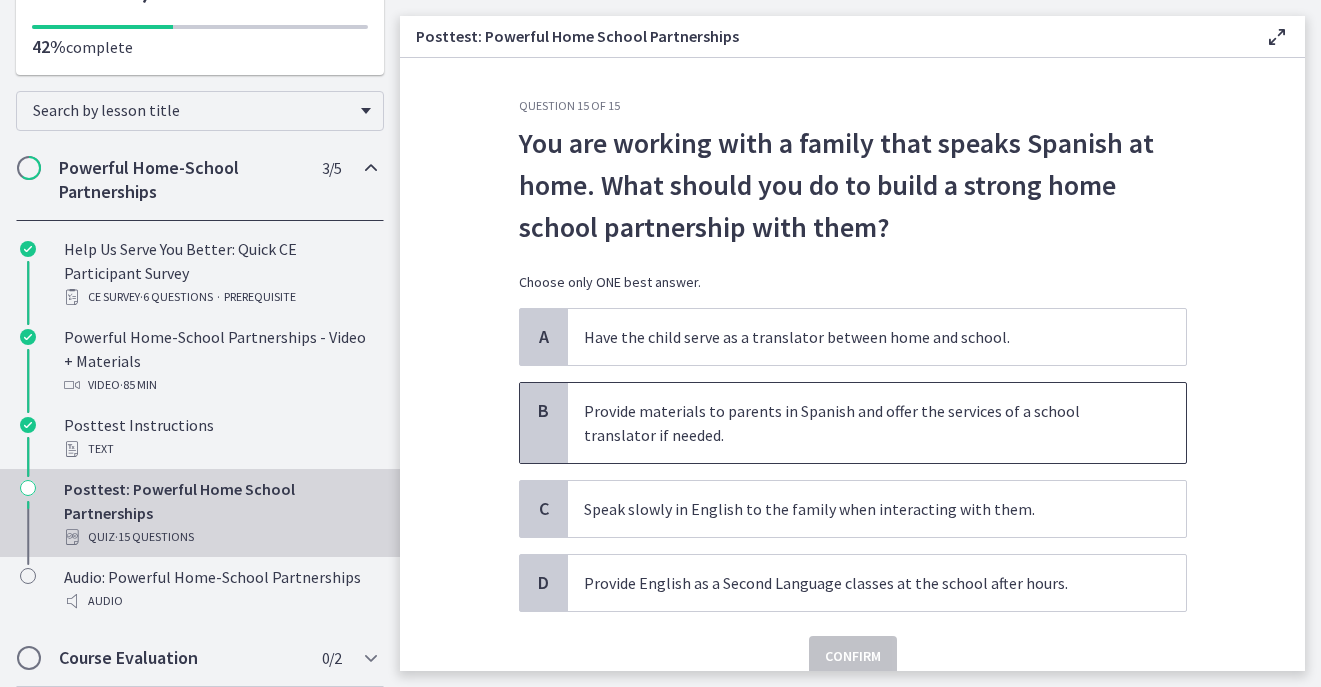 click on "Provide materials to parents in Spanish and offer the services of a school translator if needed." at bounding box center (857, 423) 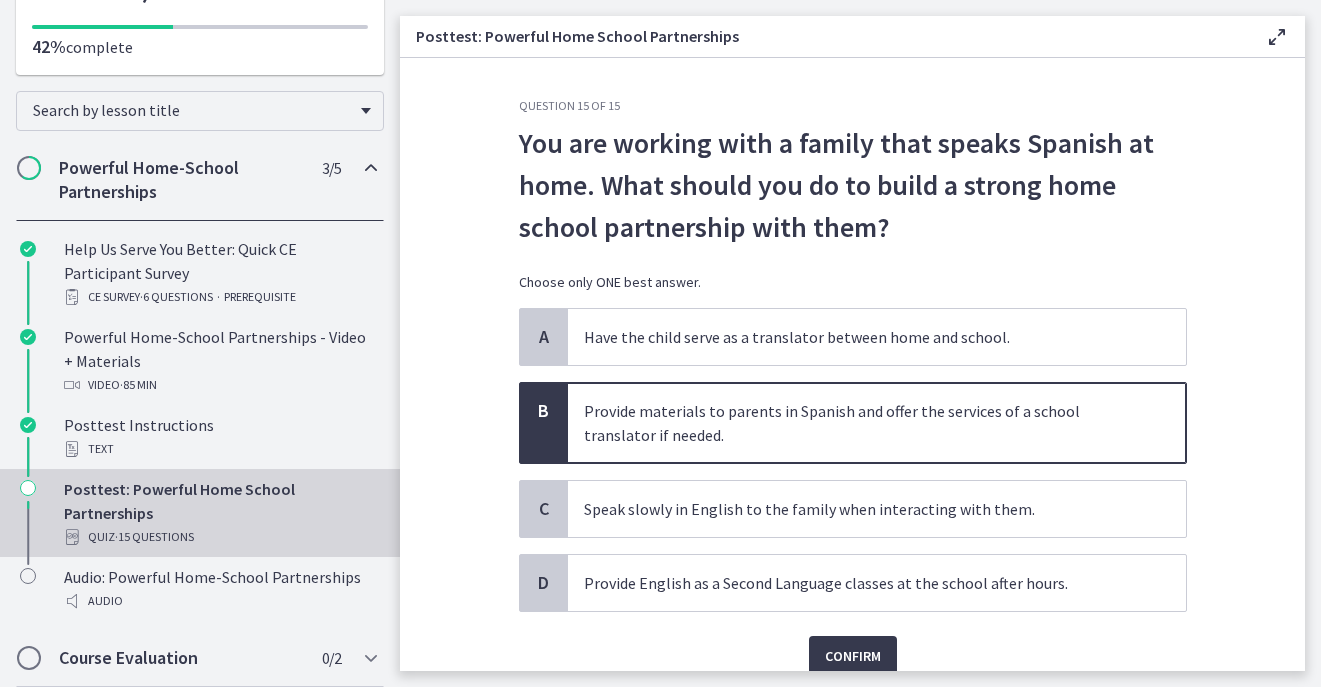 scroll, scrollTop: 85, scrollLeft: 0, axis: vertical 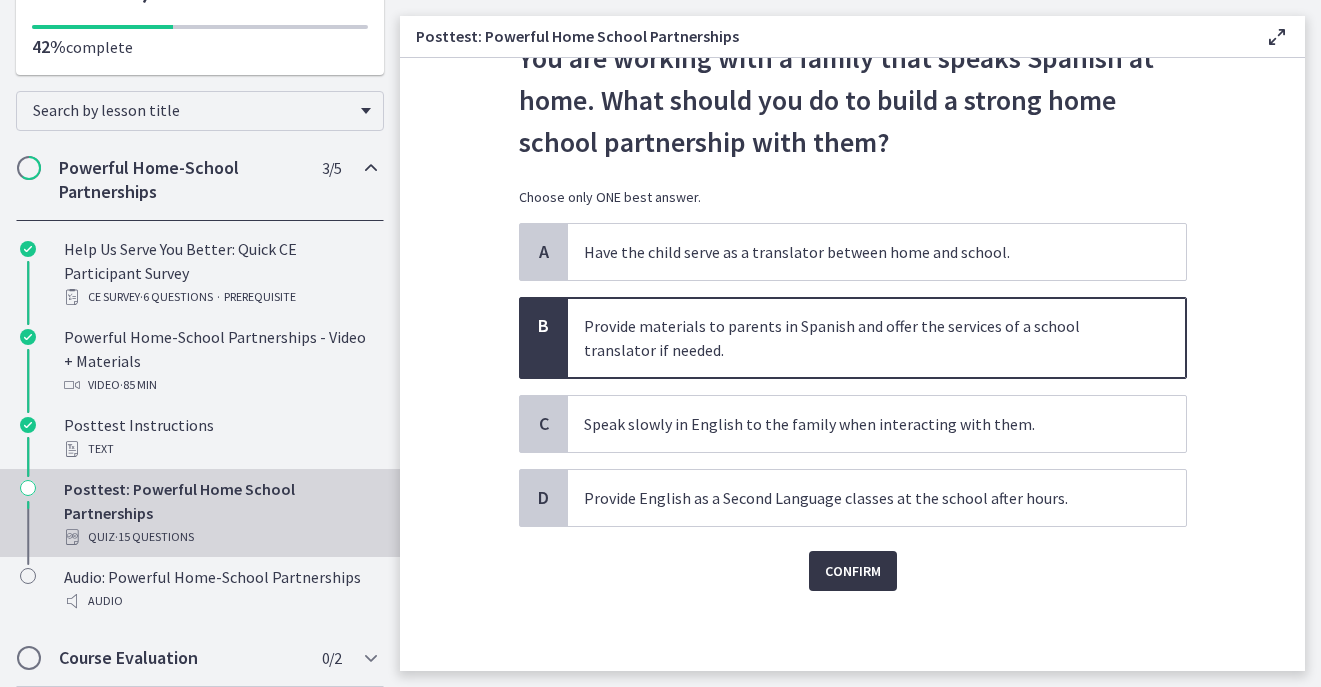click on "Confirm" at bounding box center [853, 571] 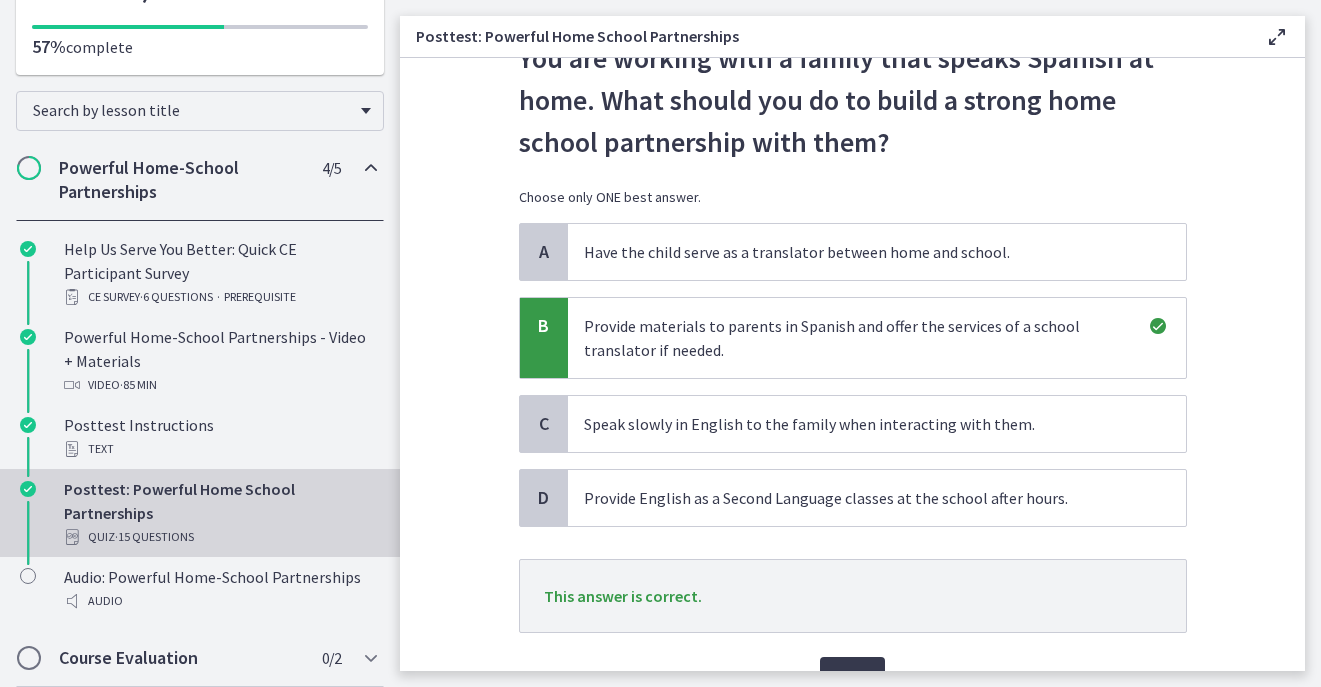 scroll, scrollTop: 191, scrollLeft: 0, axis: vertical 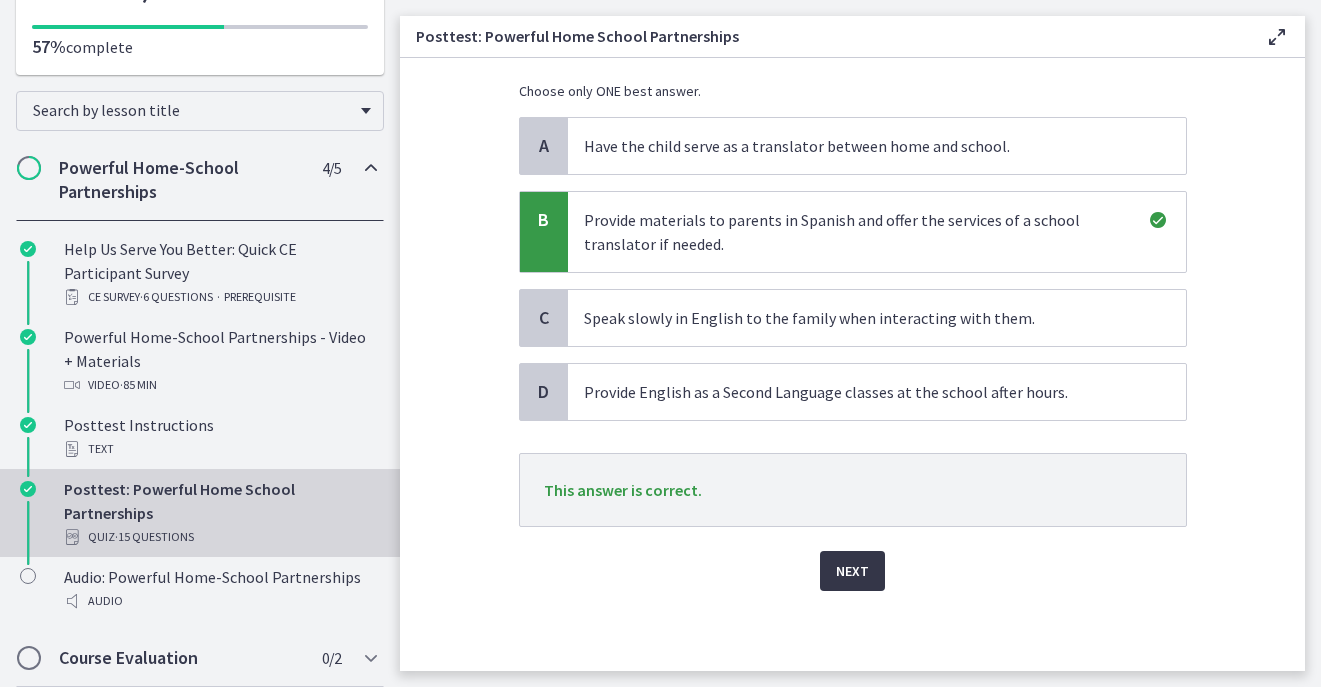 click on "Next" at bounding box center [852, 571] 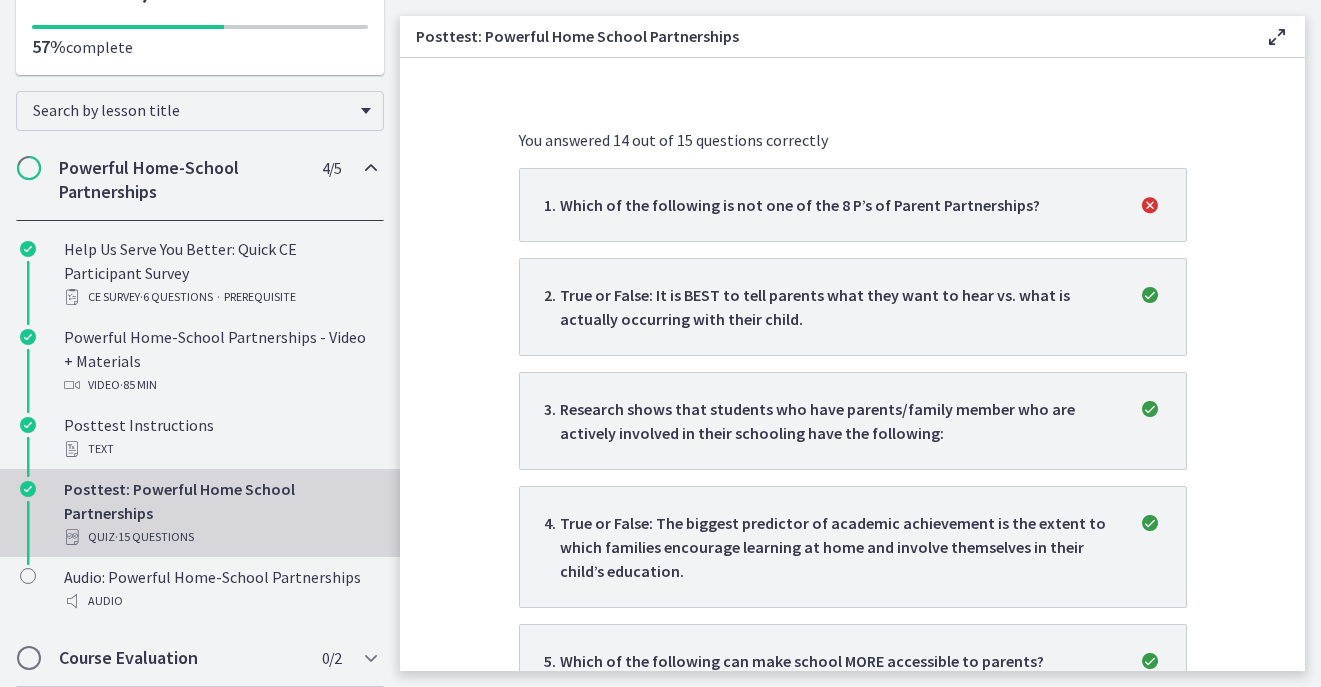scroll, scrollTop: 0, scrollLeft: 0, axis: both 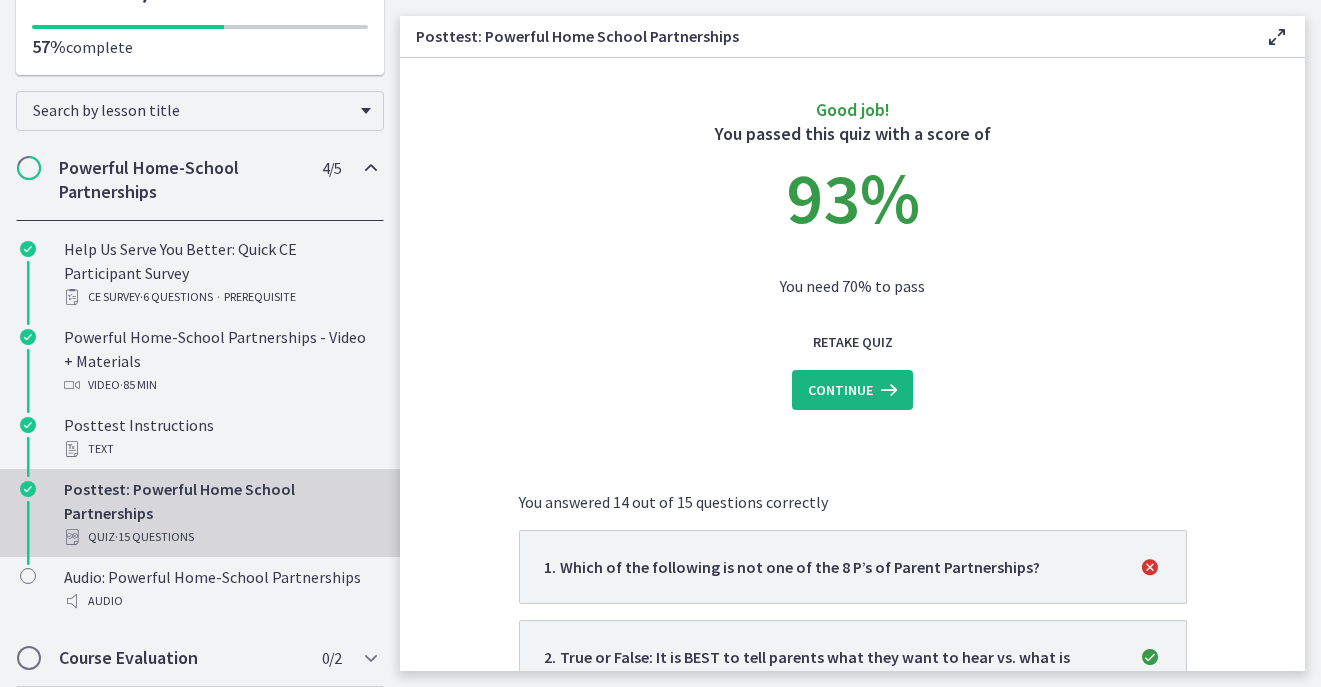 click on "Continue" at bounding box center (840, 390) 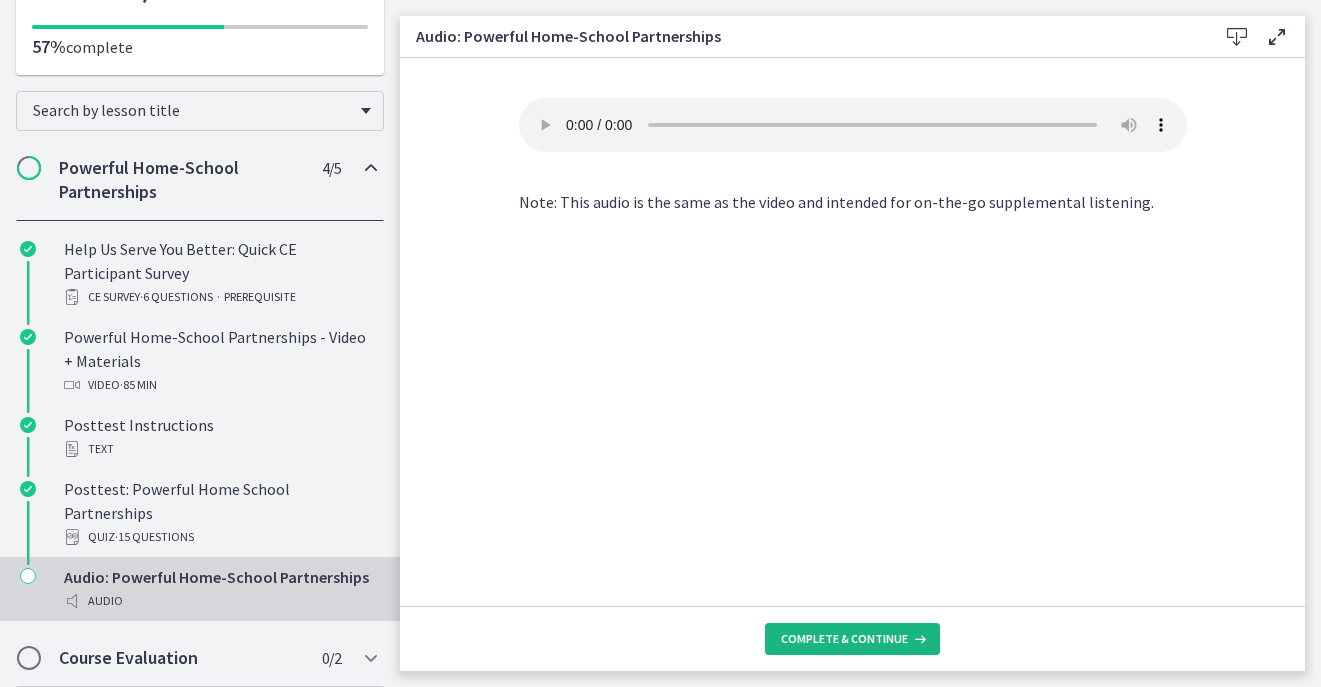 click on "Complete & continue" at bounding box center (844, 639) 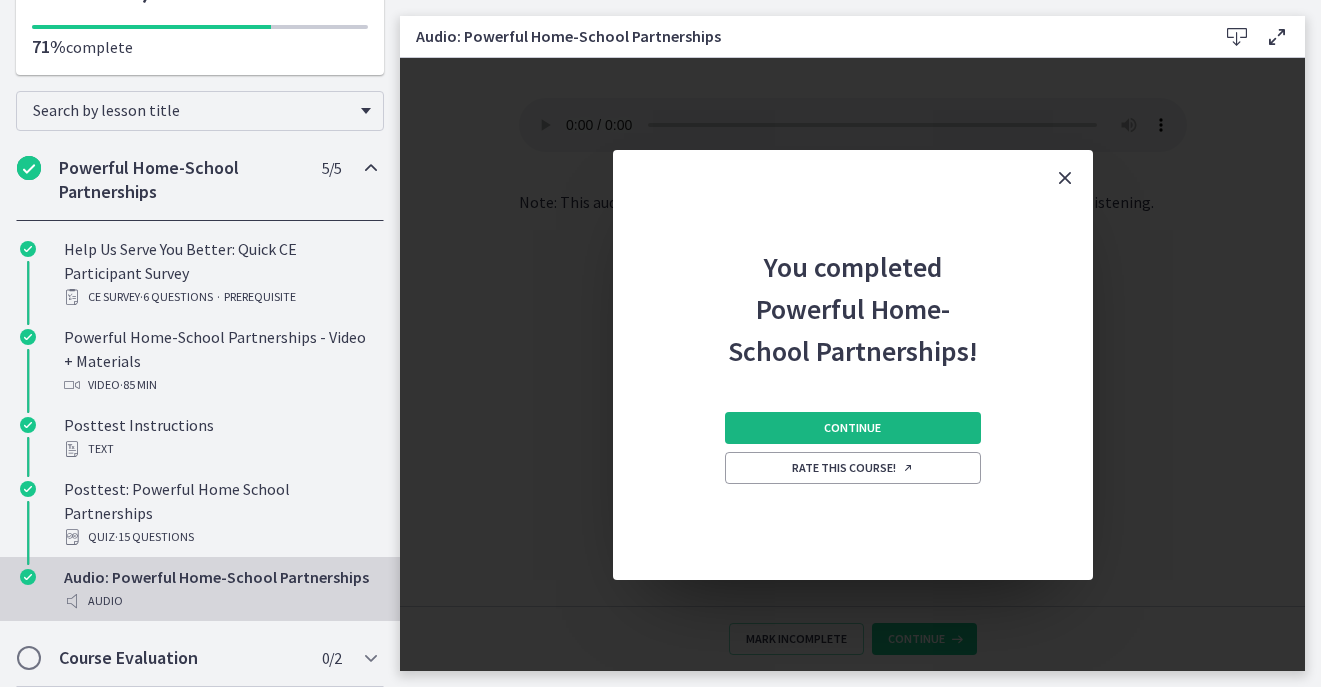click on "Continue" at bounding box center (852, 428) 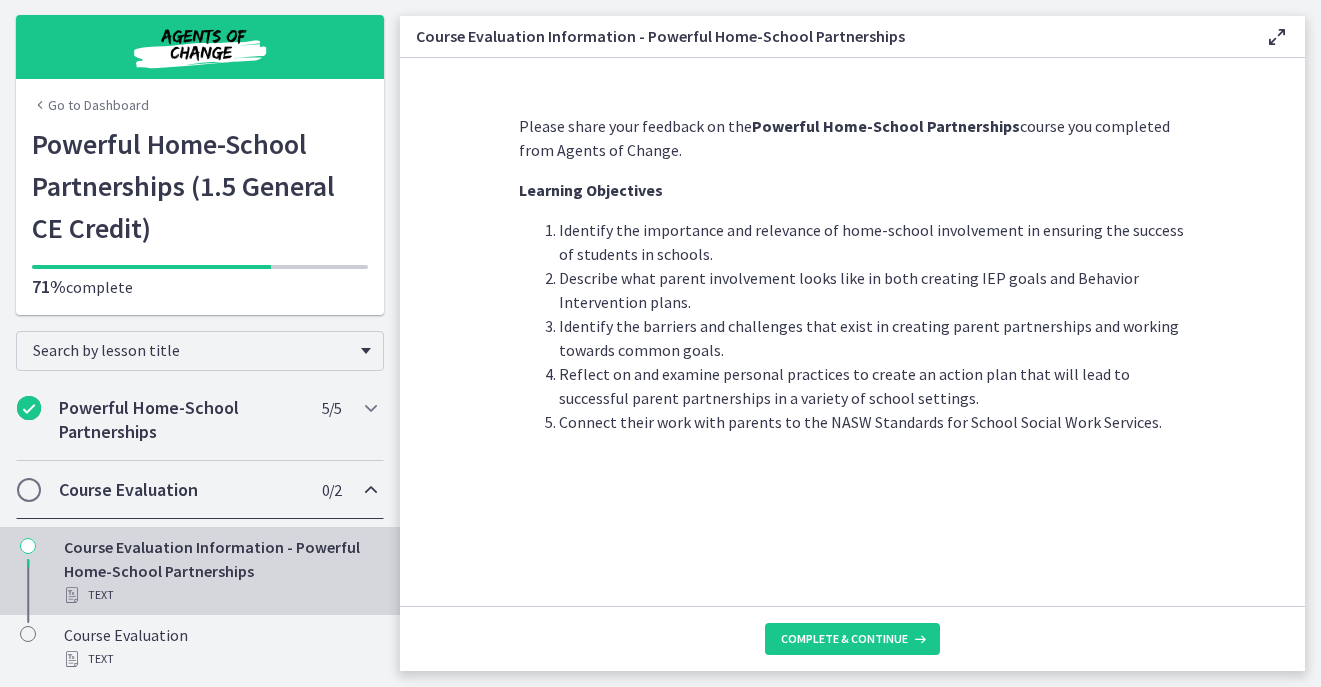 scroll, scrollTop: 1, scrollLeft: 0, axis: vertical 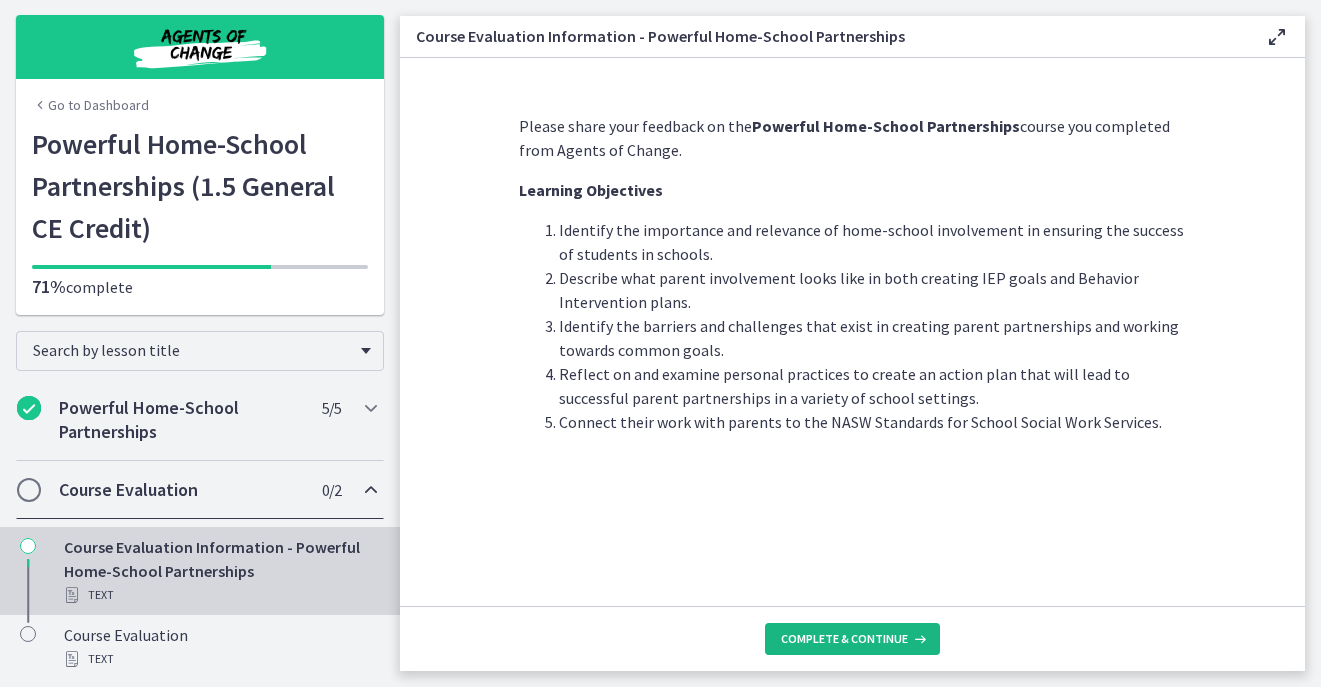 click on "Complete & continue" at bounding box center [844, 639] 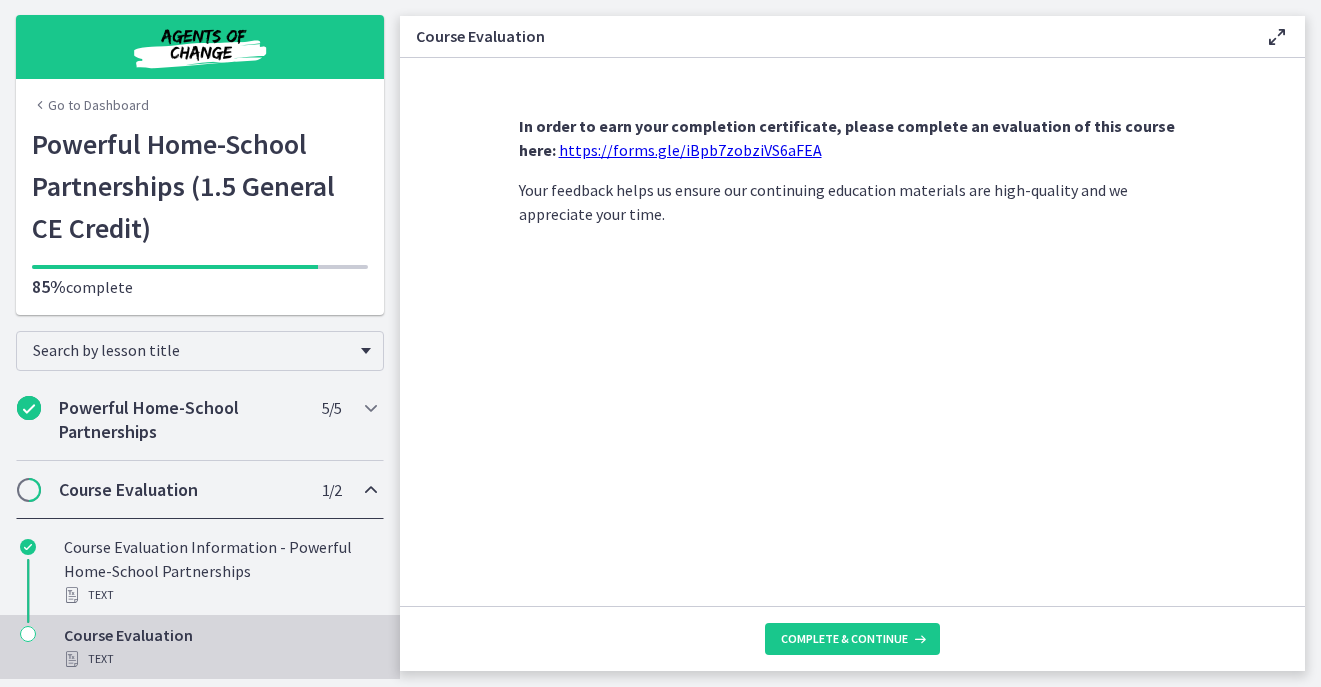 click on "https://forms.gle/iBpb7zobziVS6aFEA" at bounding box center [690, 150] 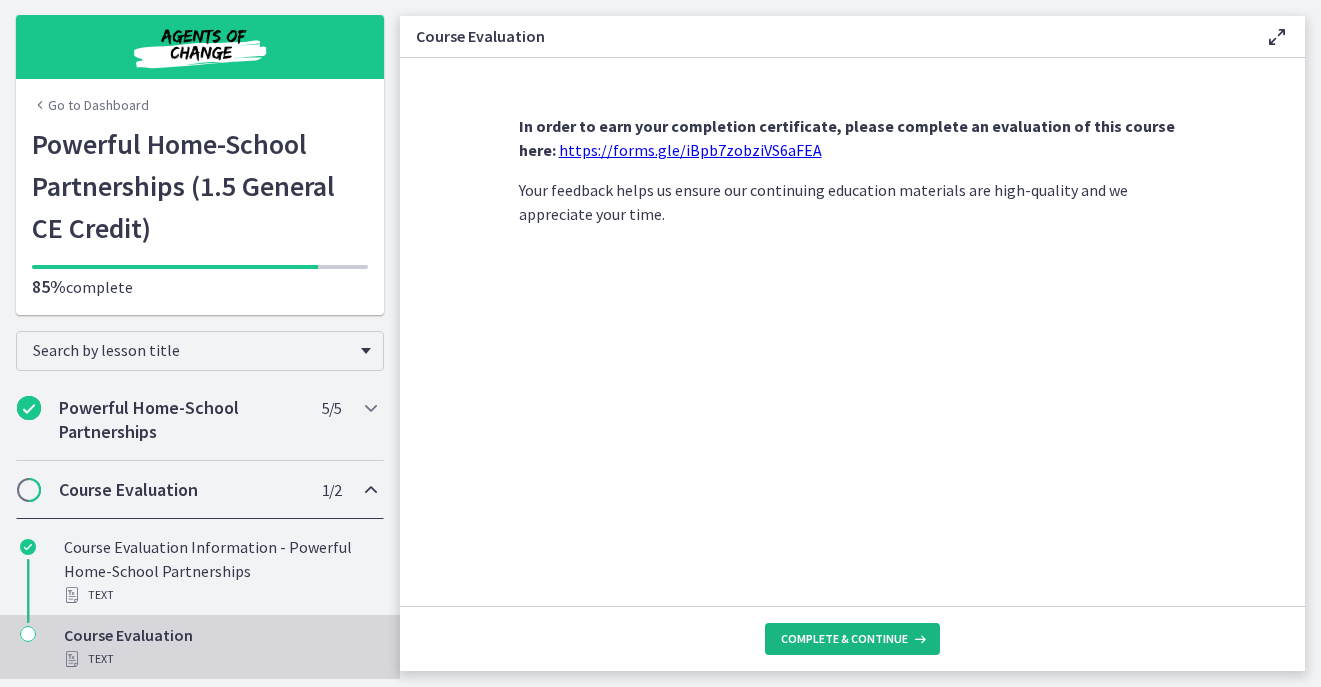 click on "Complete & continue" at bounding box center (844, 639) 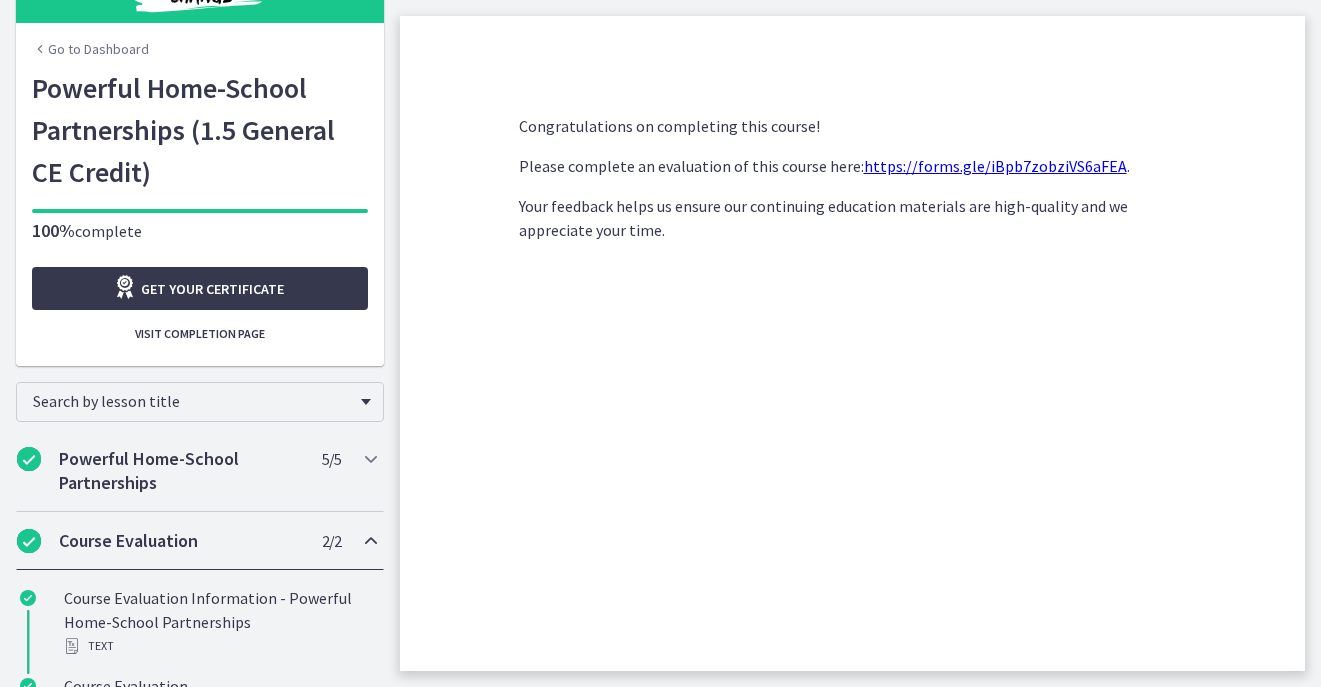 scroll, scrollTop: 109, scrollLeft: 0, axis: vertical 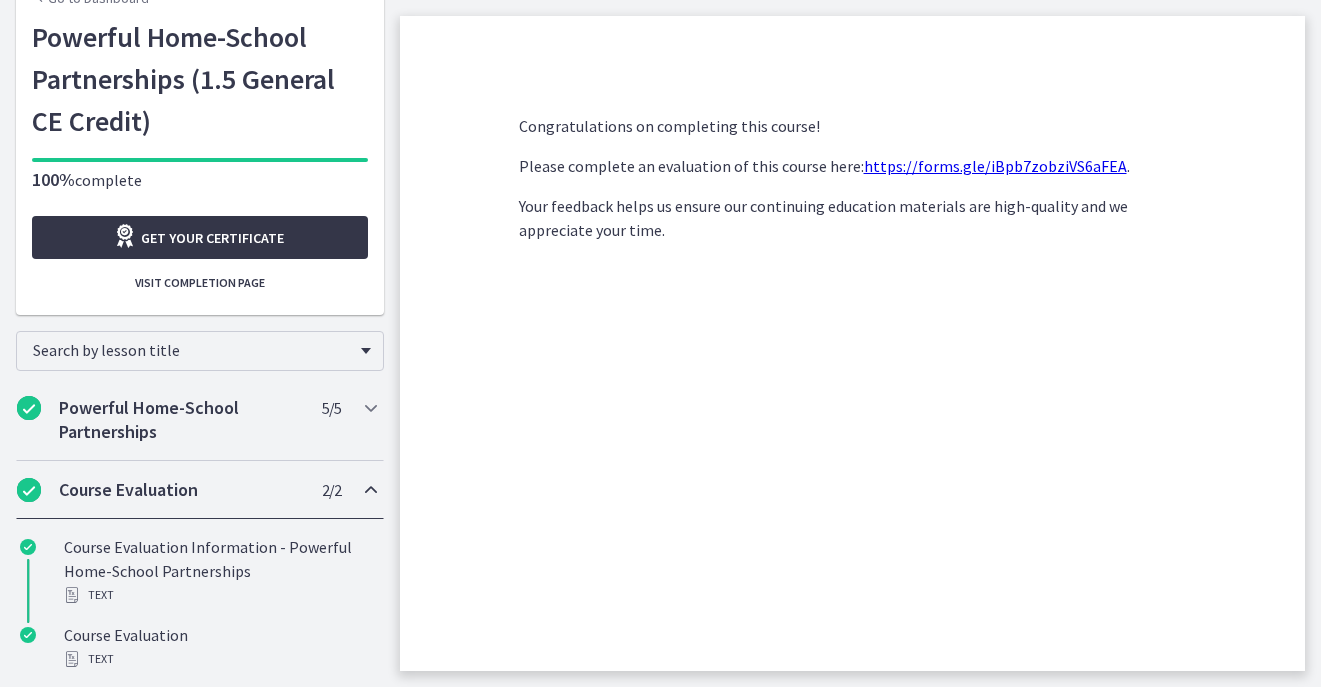 click on "Get your certificate" at bounding box center [212, 238] 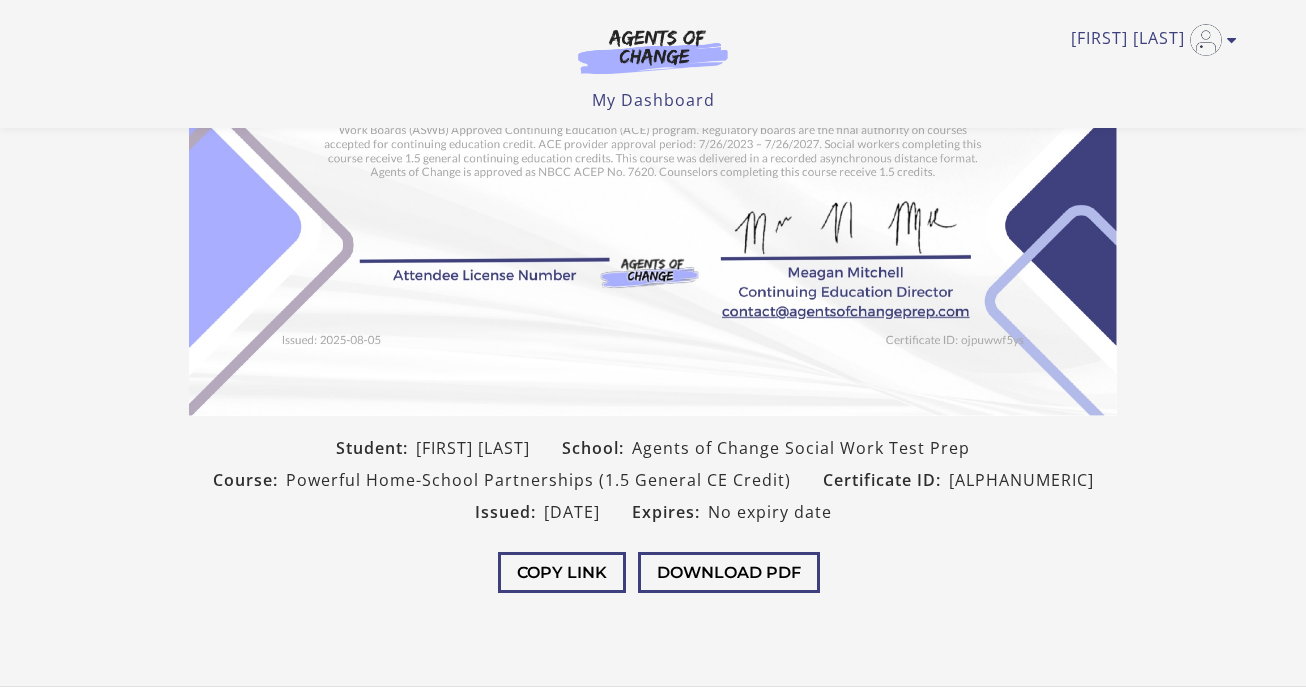 scroll, scrollTop: 0, scrollLeft: 0, axis: both 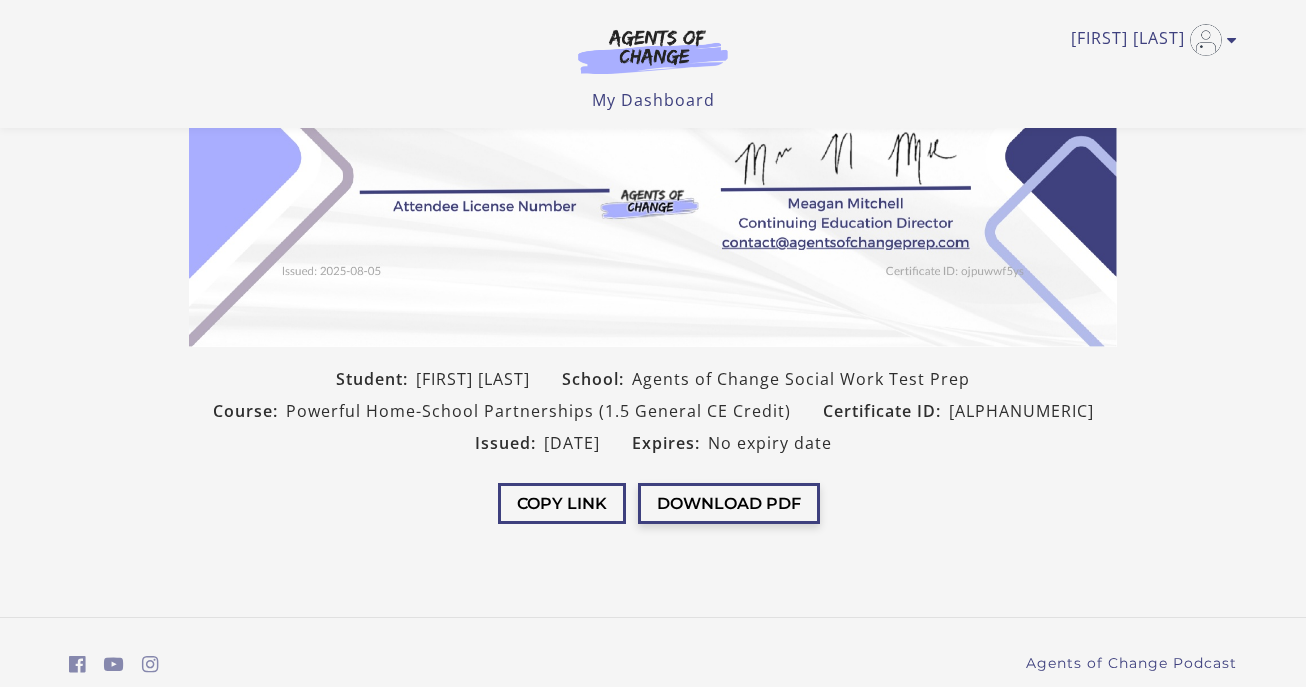 click on "Download PDF" at bounding box center (729, 503) 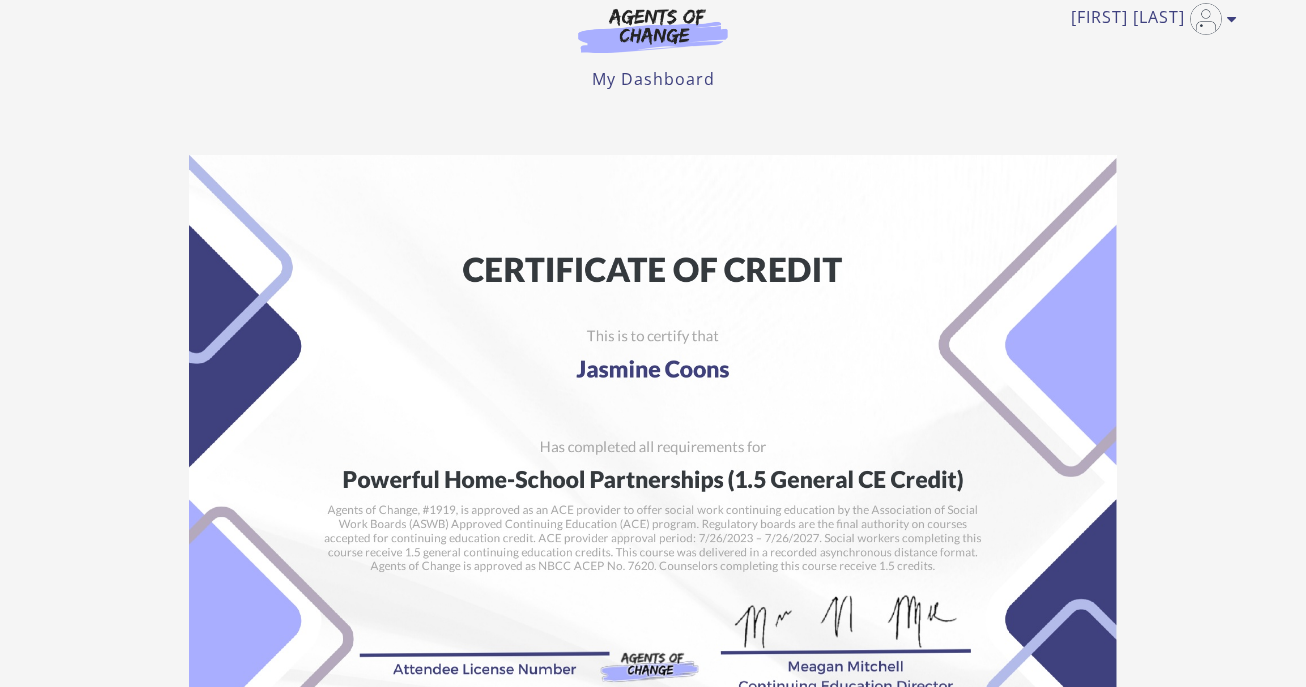 scroll, scrollTop: 0, scrollLeft: 0, axis: both 